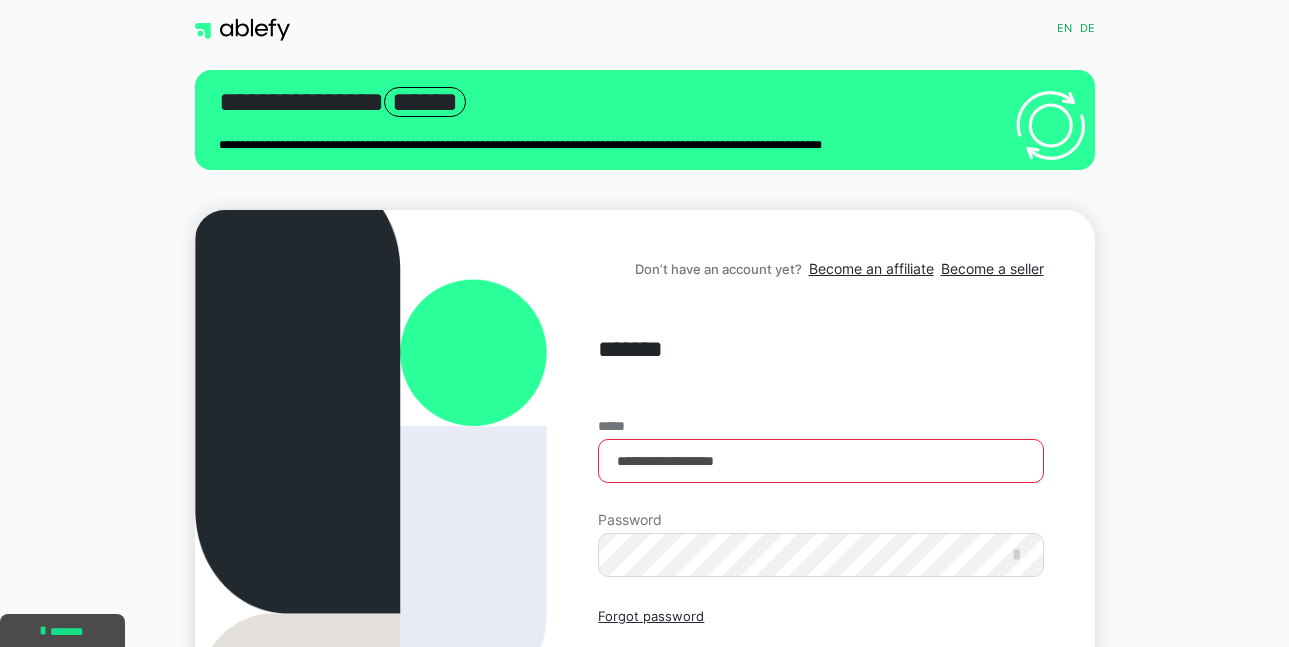 scroll, scrollTop: 0, scrollLeft: 0, axis: both 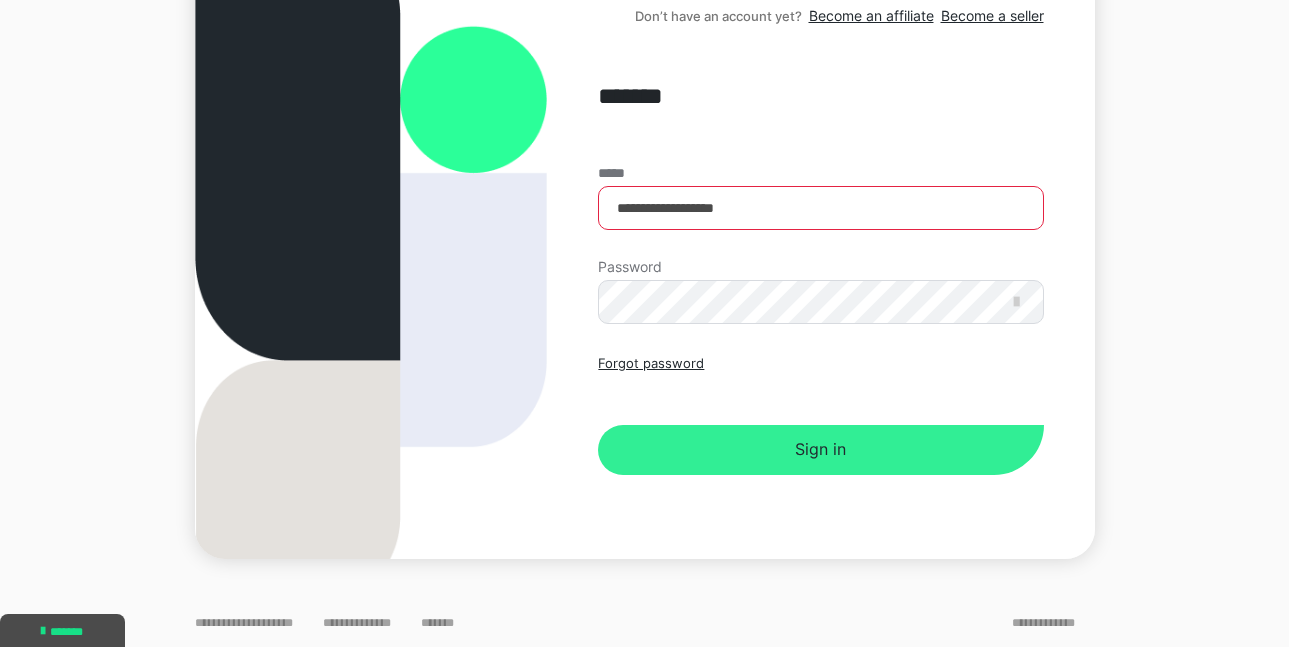 click on "Sign in" at bounding box center (820, 450) 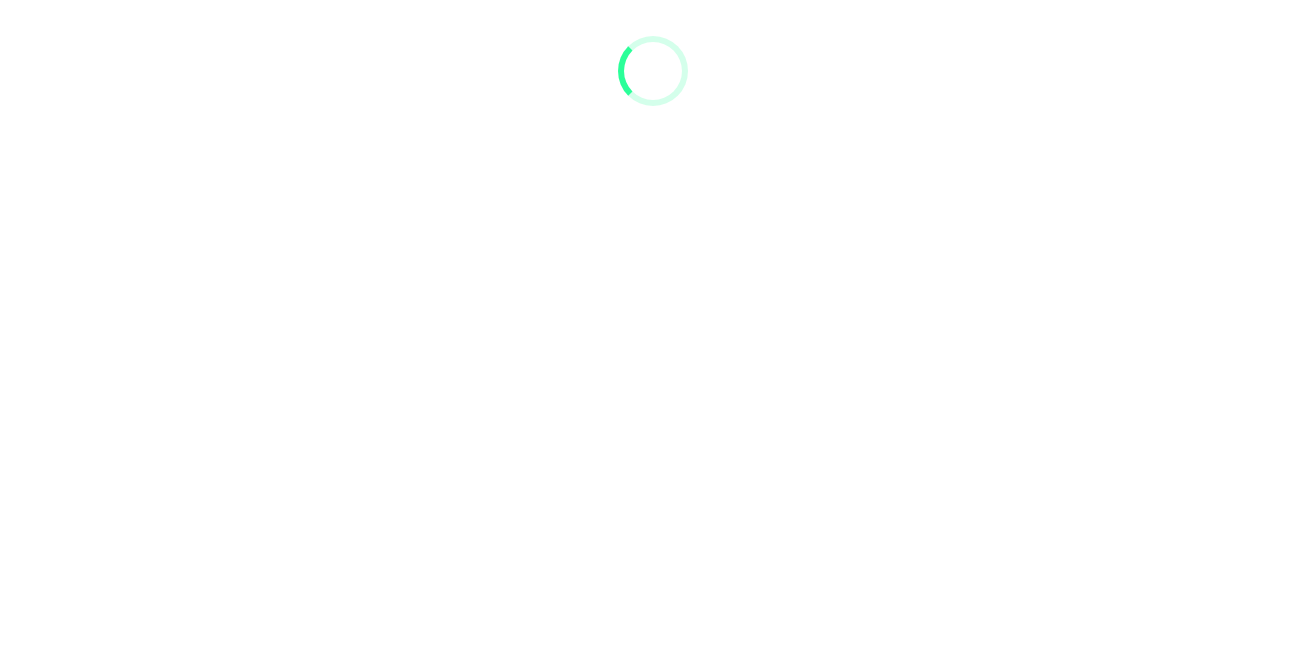 scroll, scrollTop: 0, scrollLeft: 0, axis: both 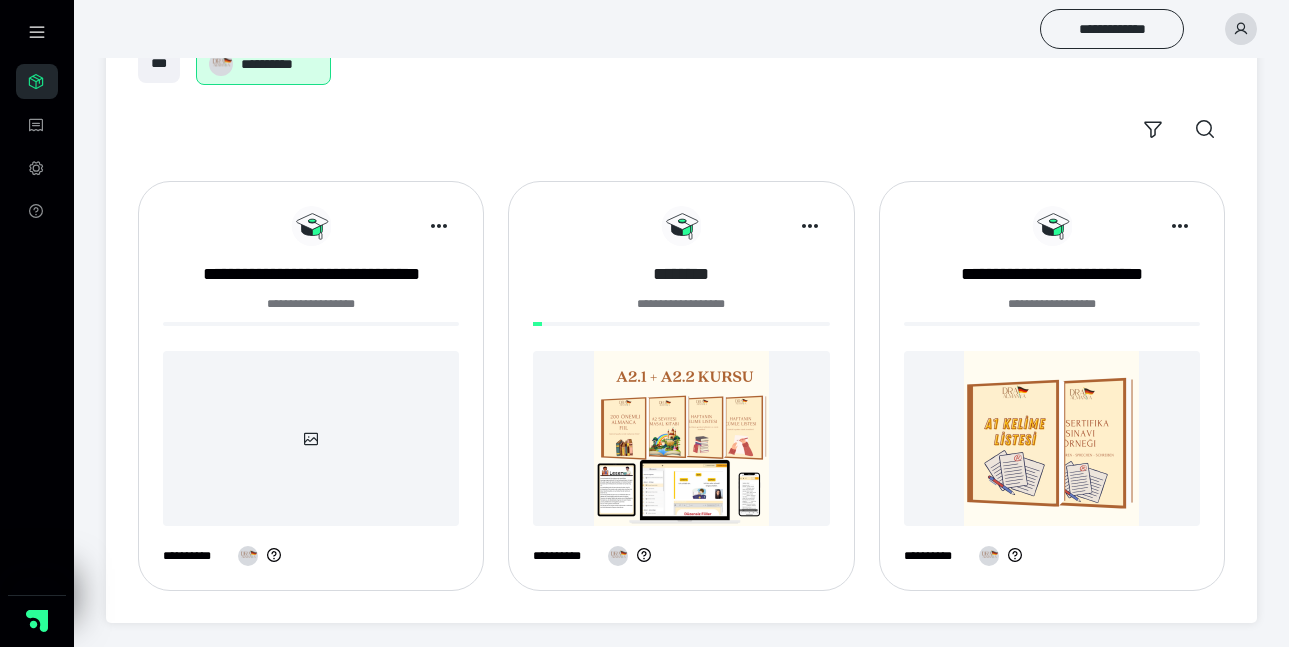 click on "********" at bounding box center (681, 274) 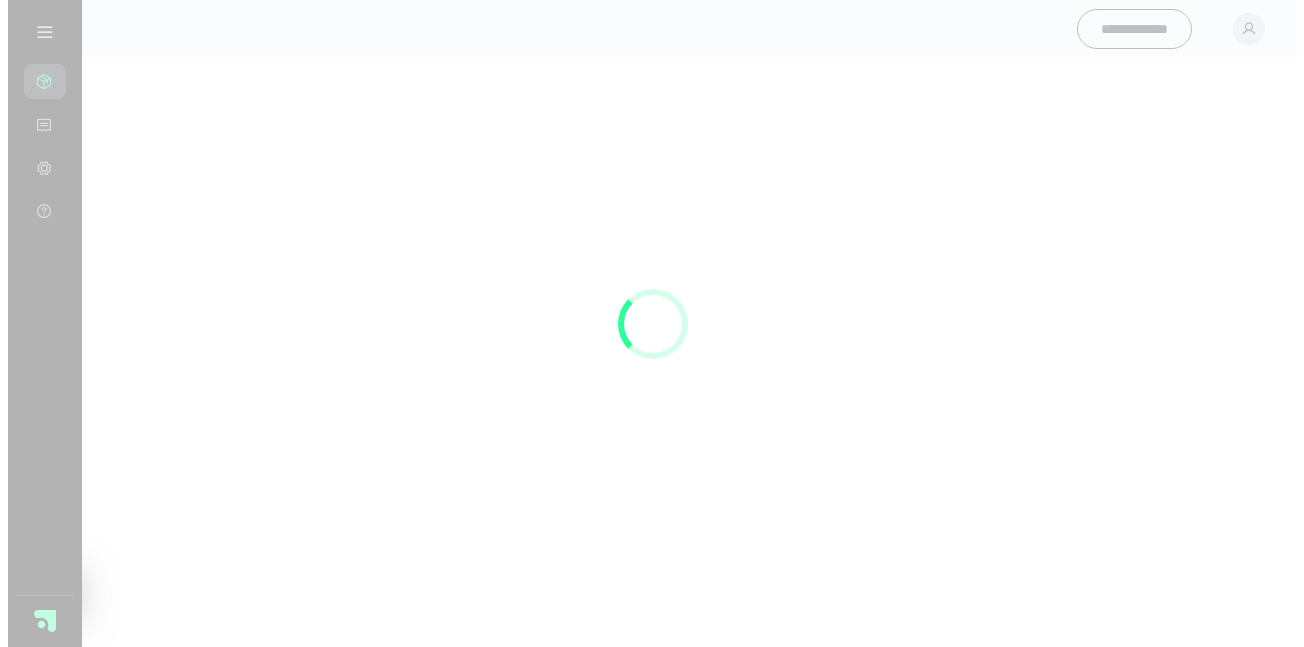 scroll, scrollTop: 0, scrollLeft: 0, axis: both 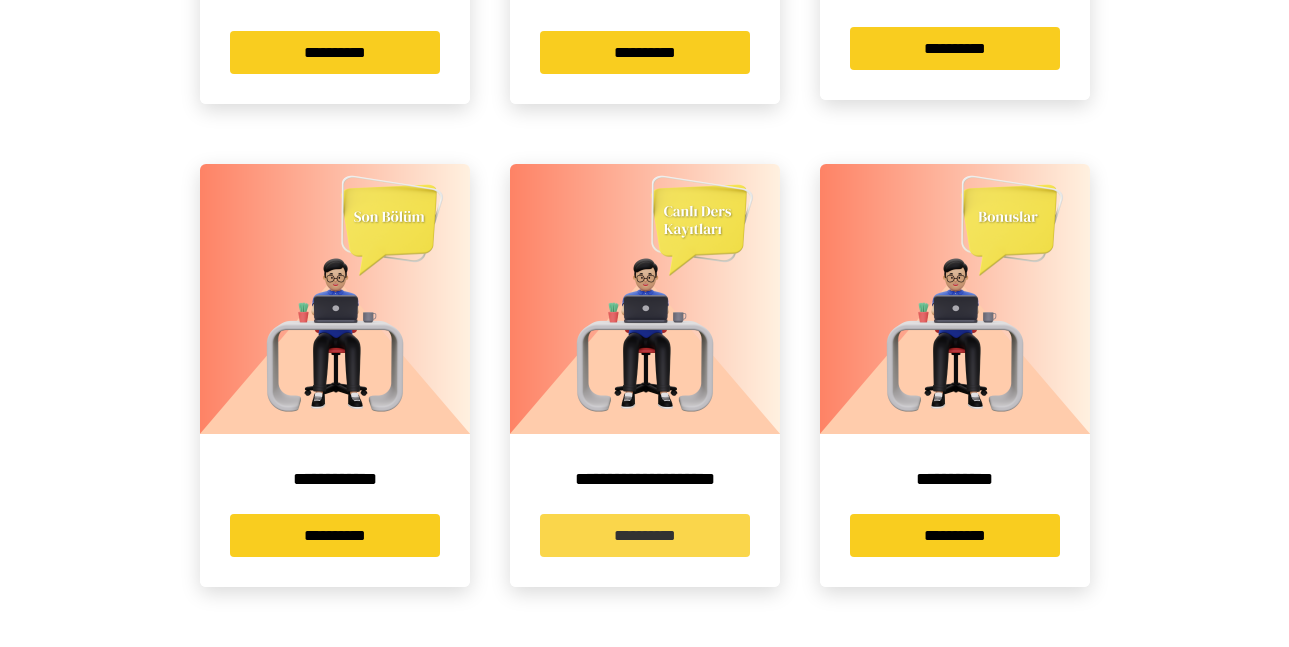 click on "**********" at bounding box center (645, 535) 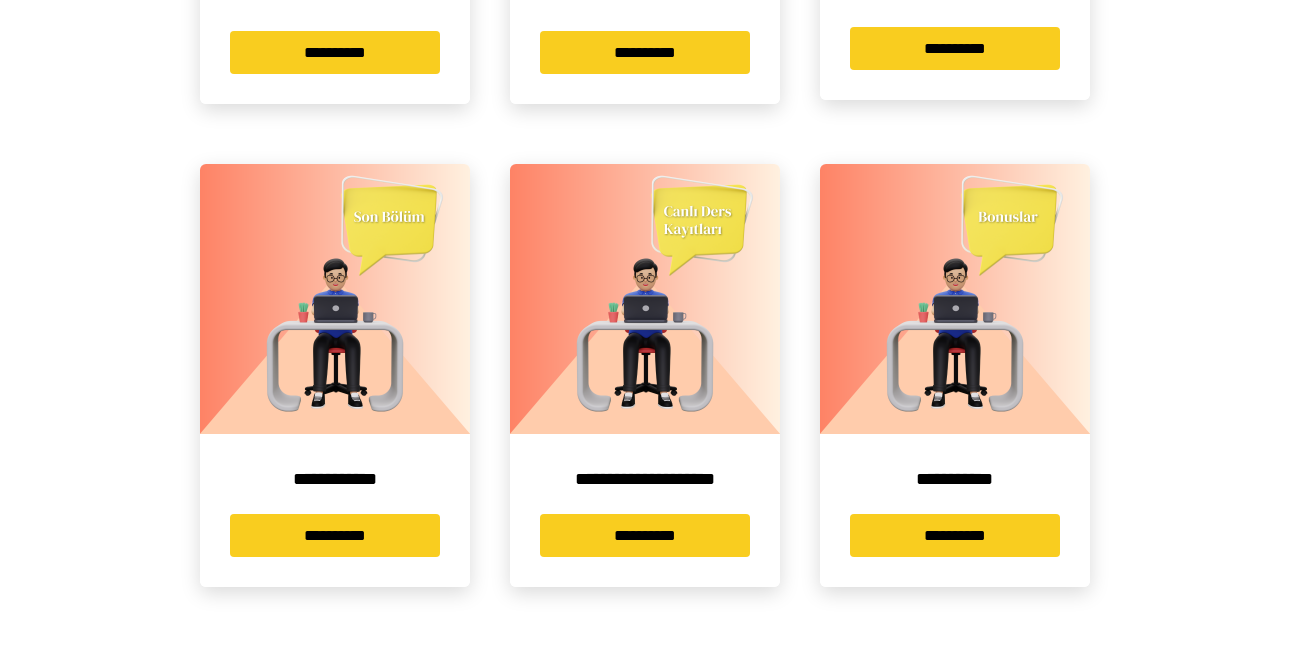 scroll, scrollTop: 0, scrollLeft: 0, axis: both 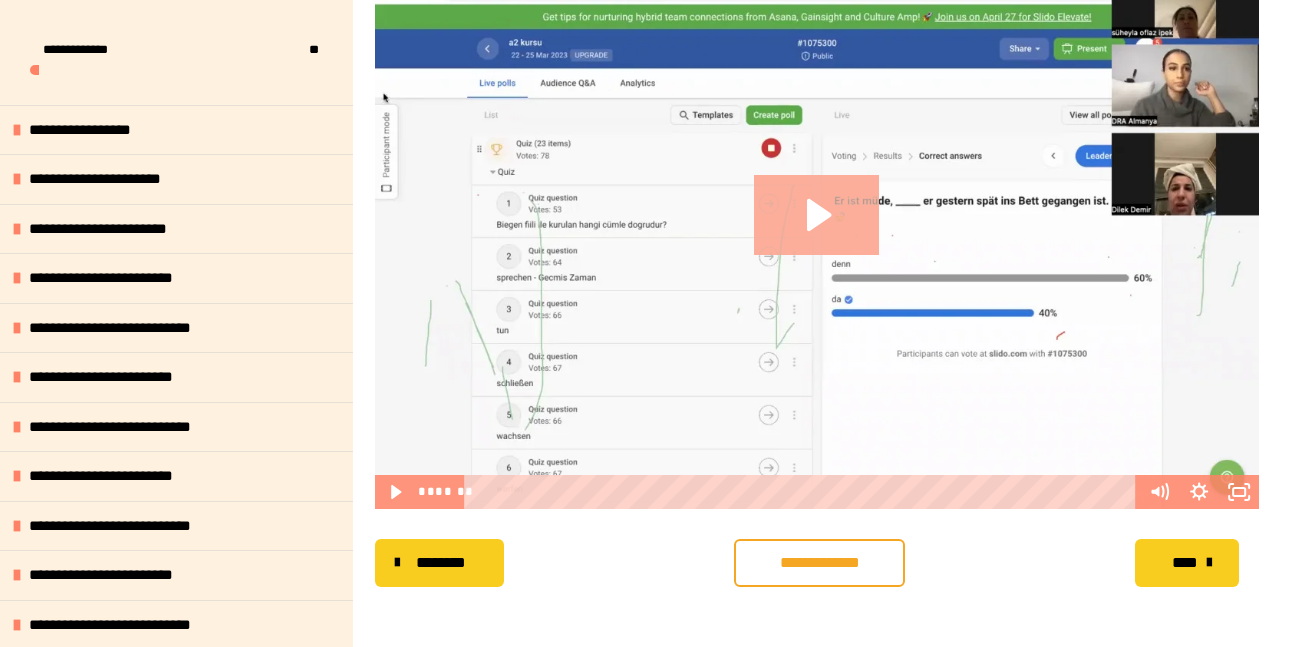 click 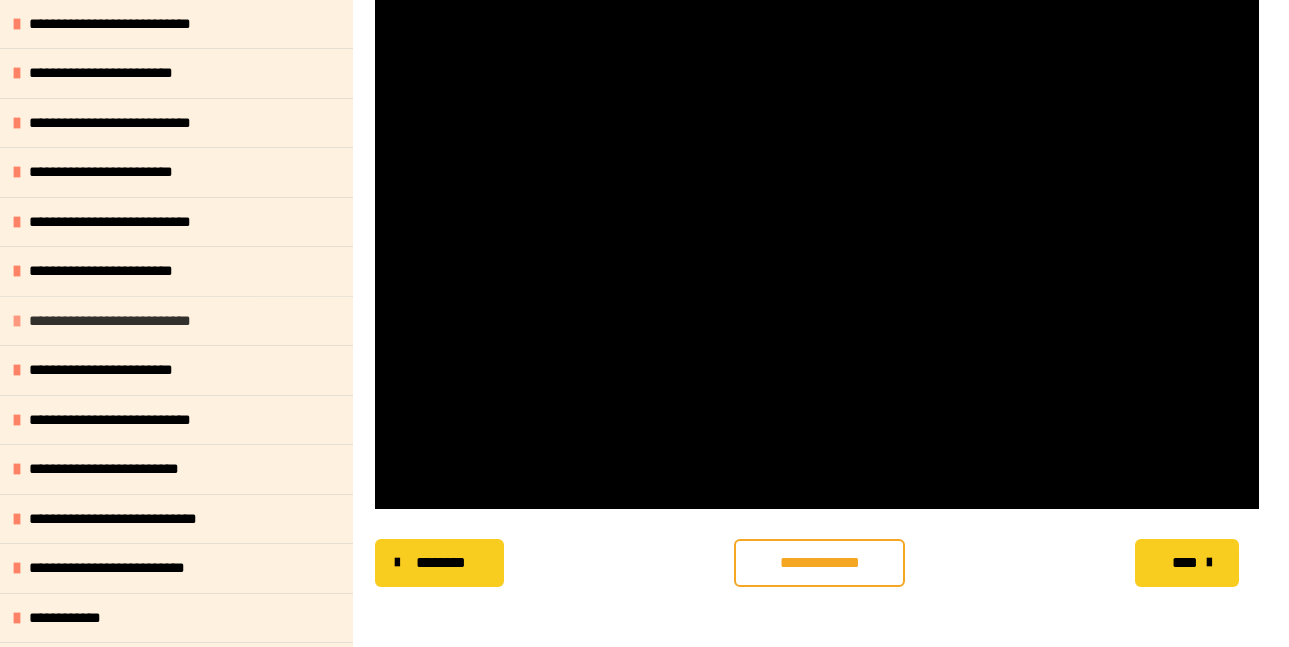 scroll, scrollTop: 1080, scrollLeft: 0, axis: vertical 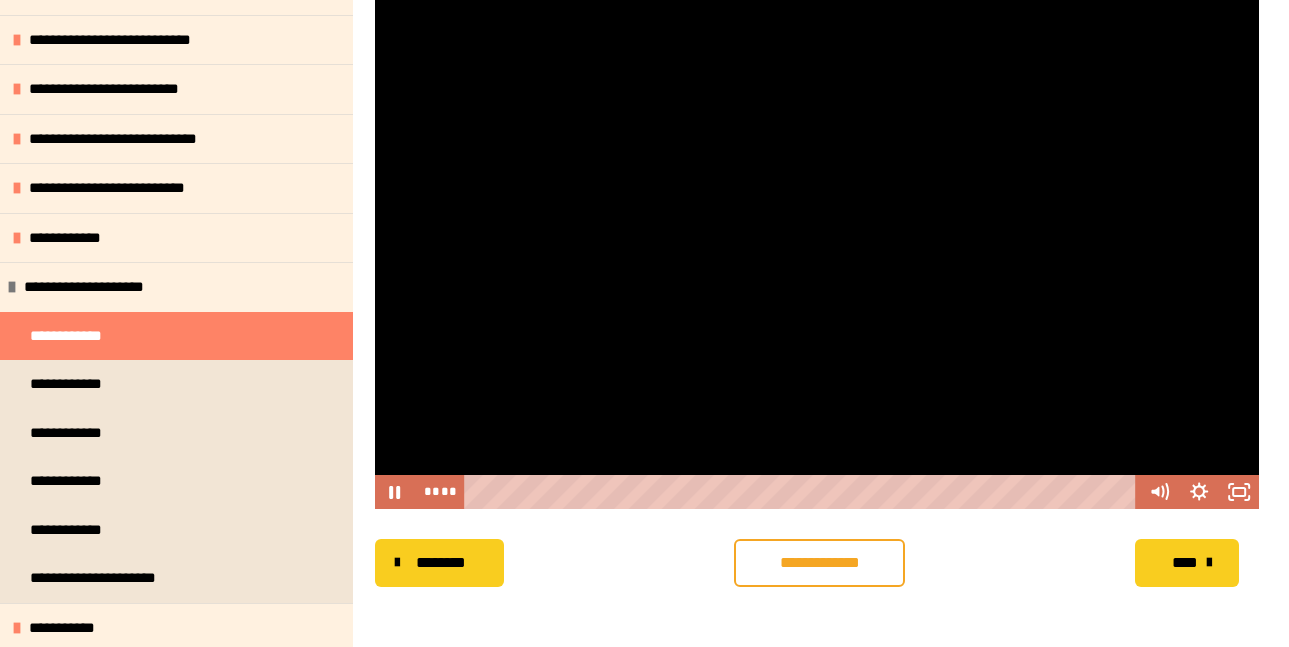 type 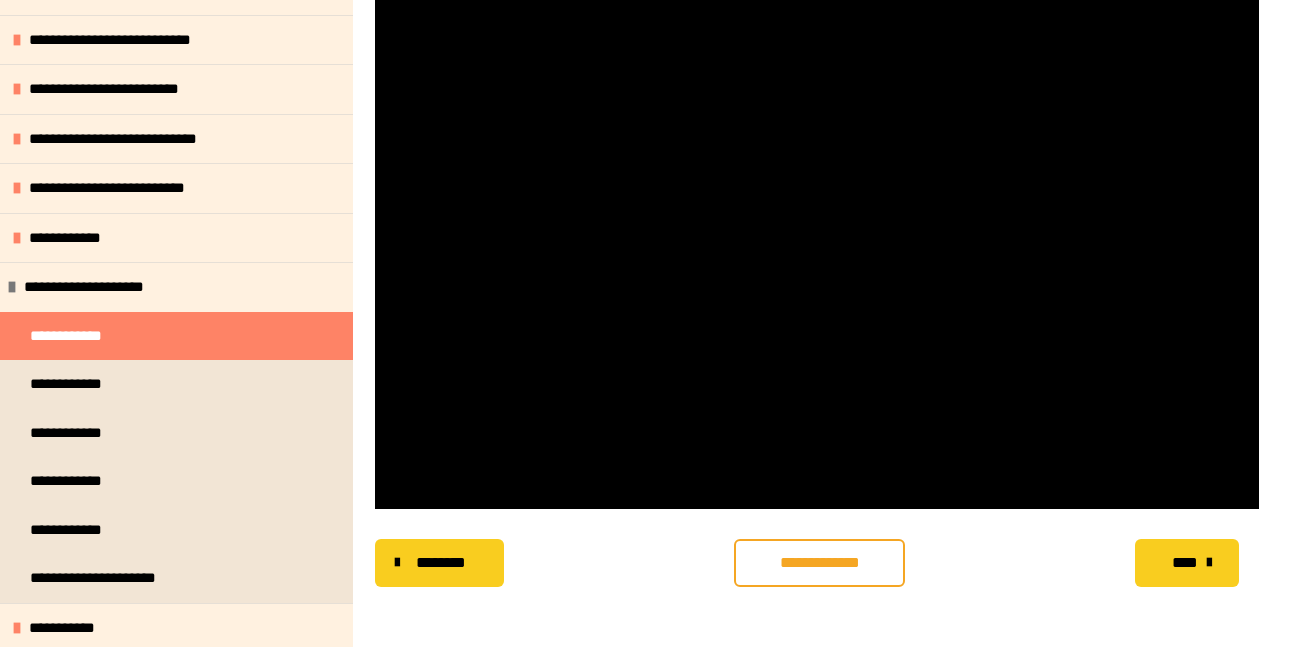 scroll, scrollTop: 271, scrollLeft: 0, axis: vertical 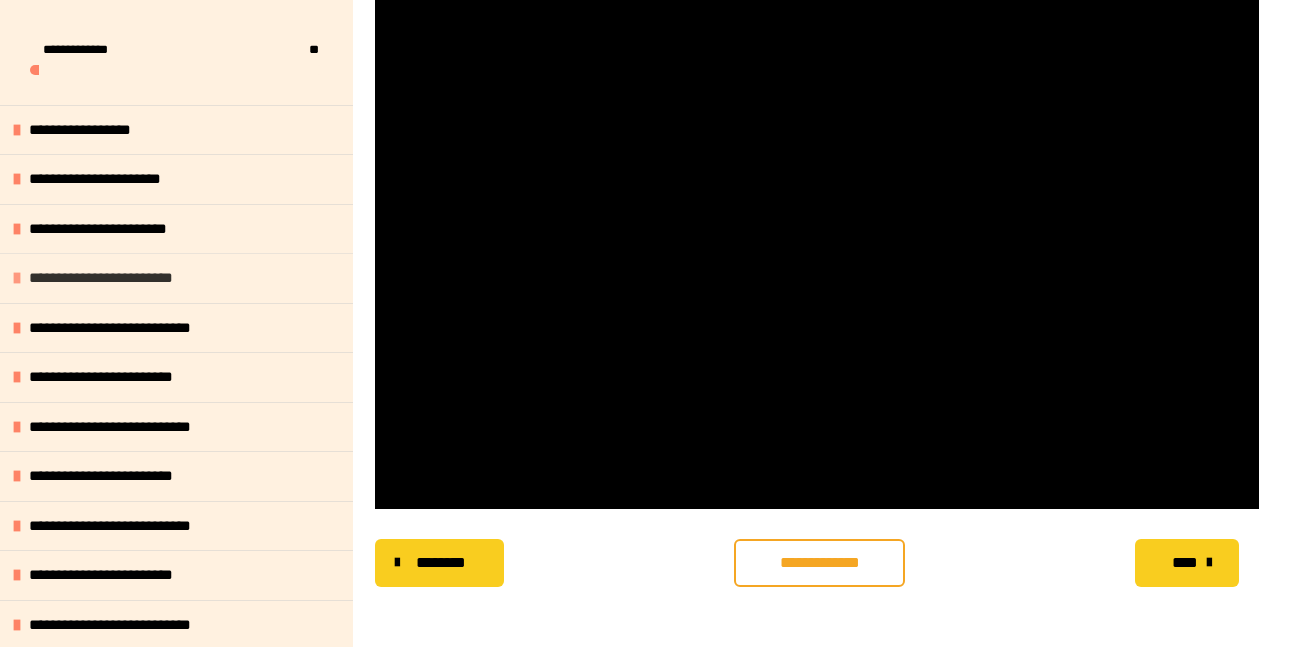 click on "**********" at bounding box center [112, 278] 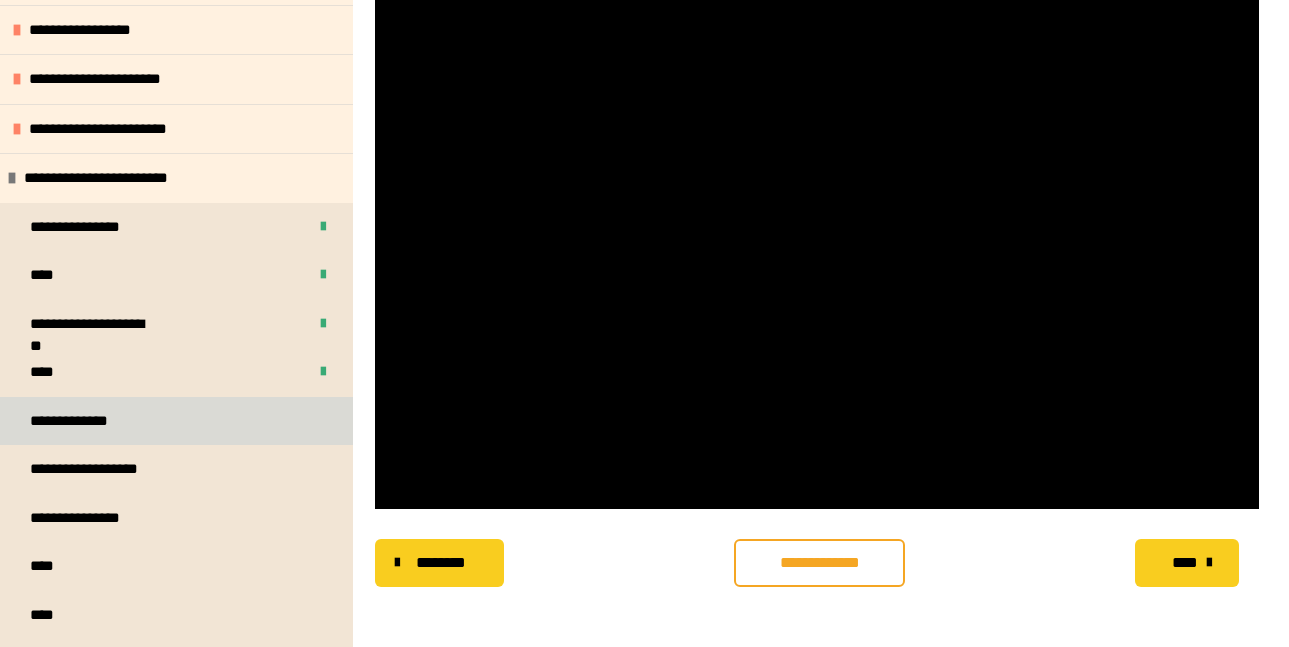 scroll, scrollTop: 200, scrollLeft: 0, axis: vertical 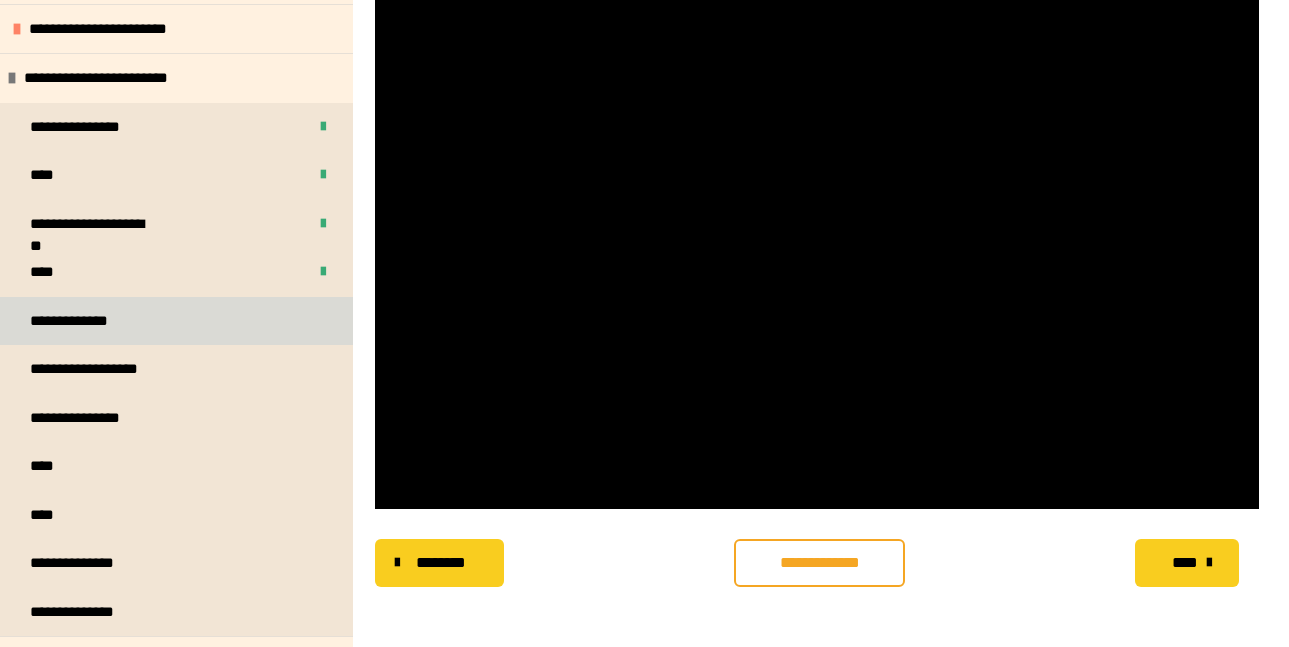 click on "**********" at bounding box center [176, 321] 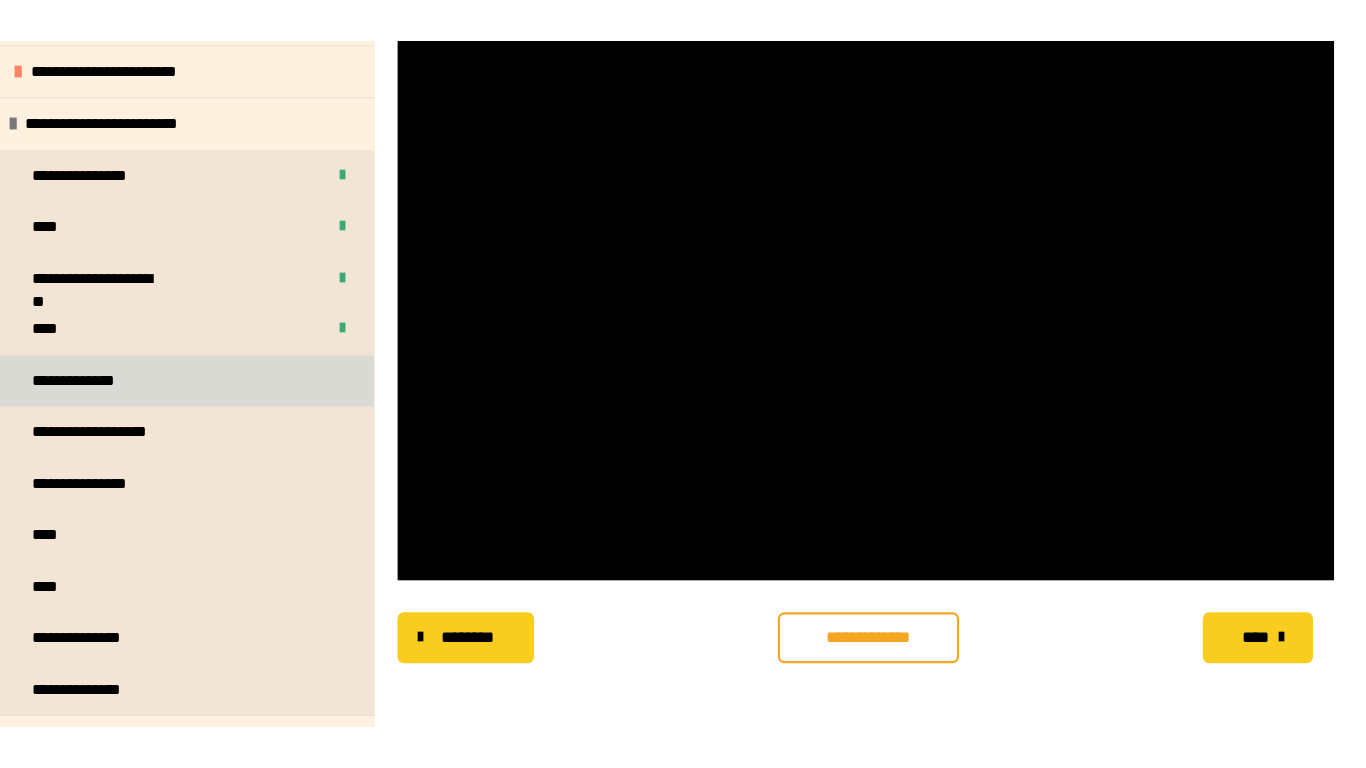 scroll, scrollTop: 287, scrollLeft: 0, axis: vertical 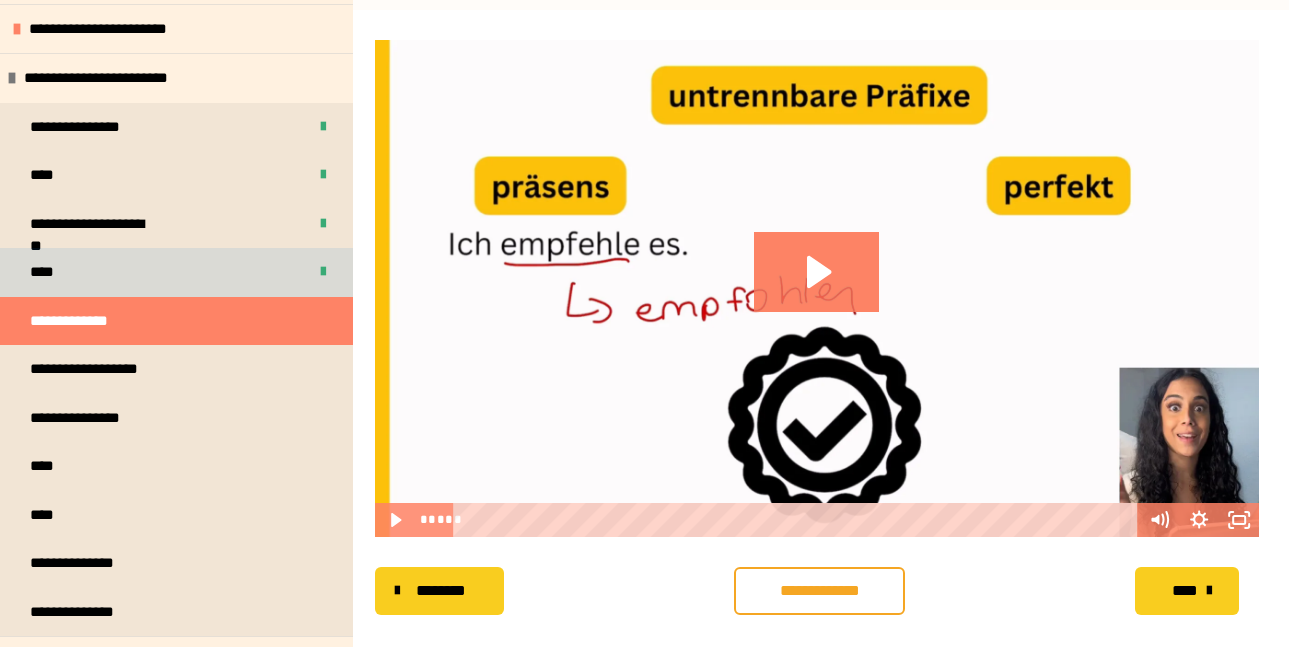 click on "****" at bounding box center (176, 272) 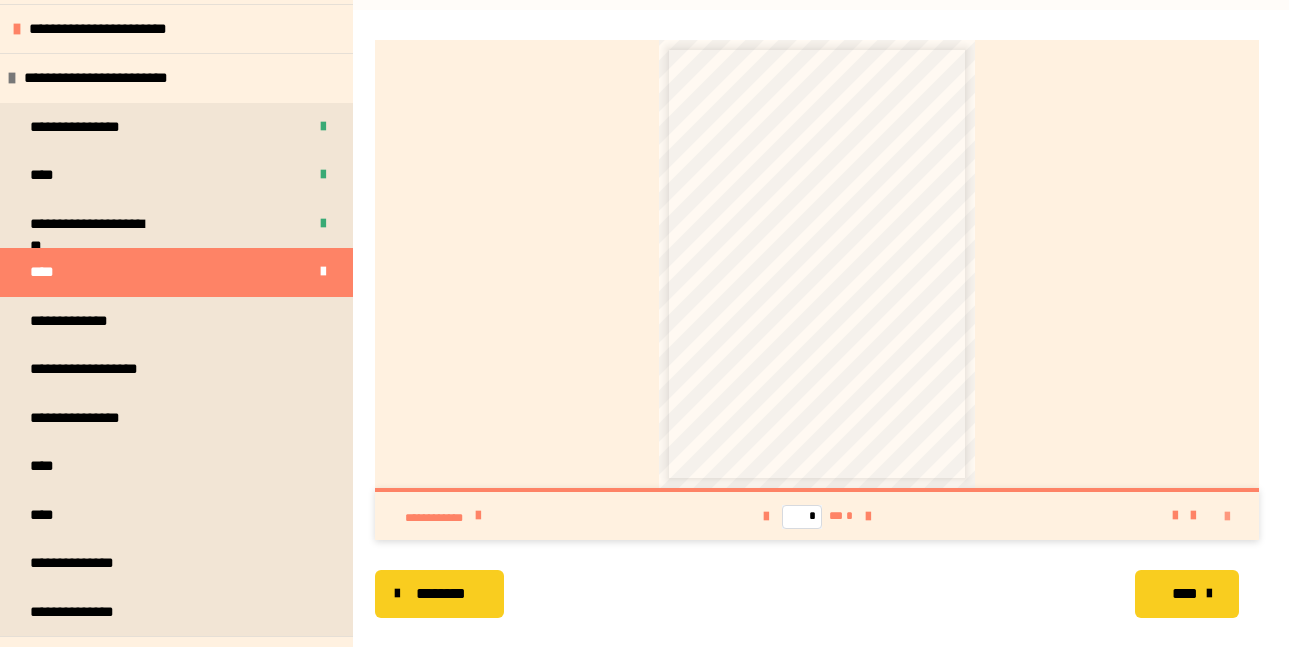 click at bounding box center [1227, 517] 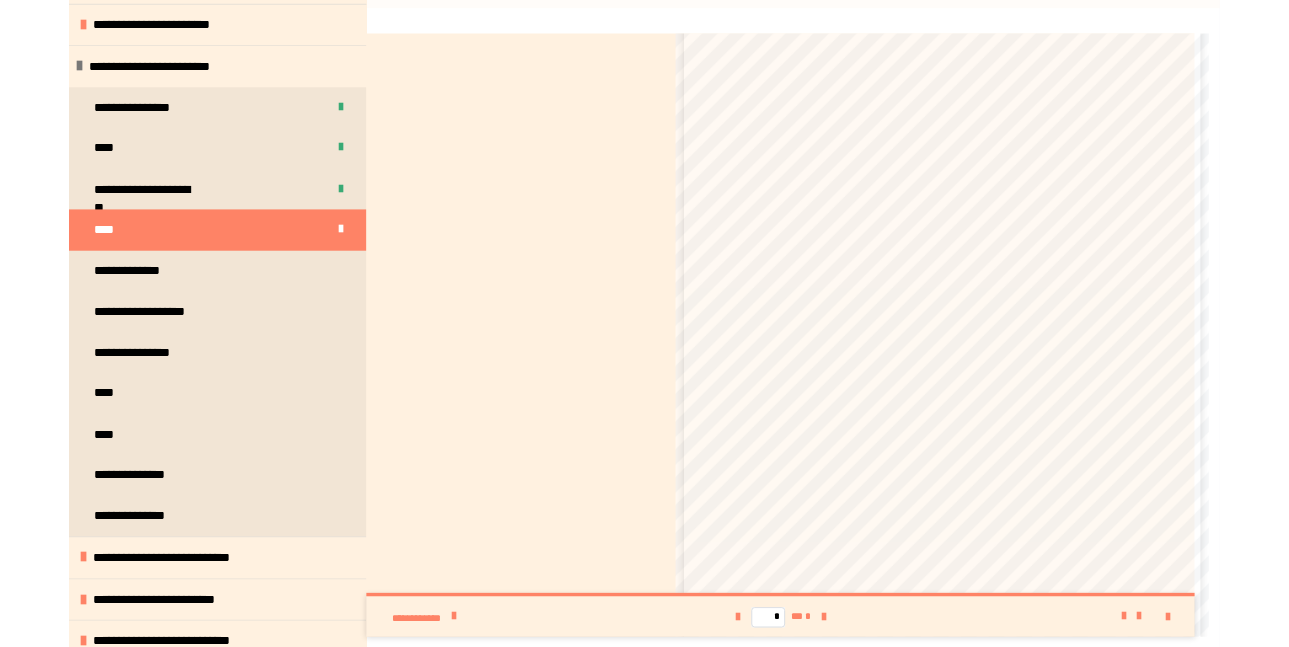scroll, scrollTop: 0, scrollLeft: 0, axis: both 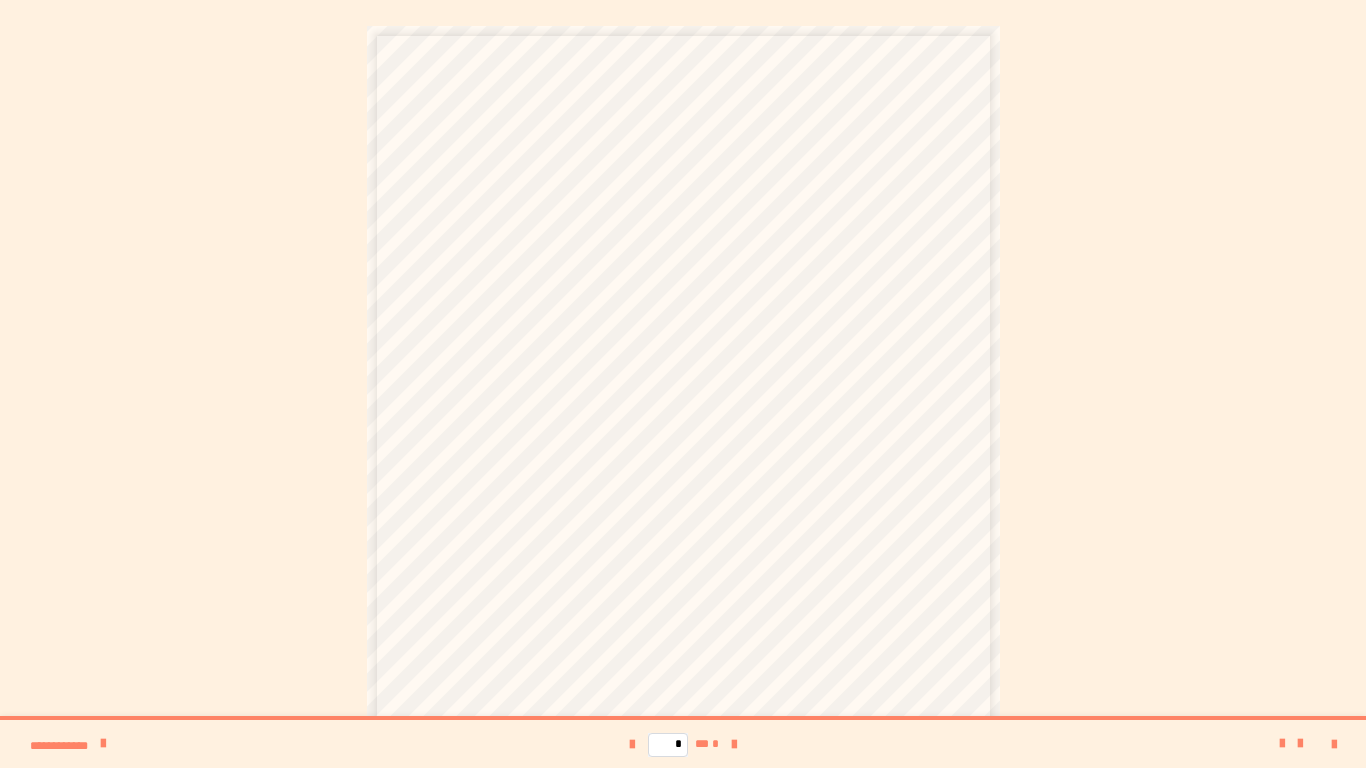 click on "**********" at bounding box center [683, 384] 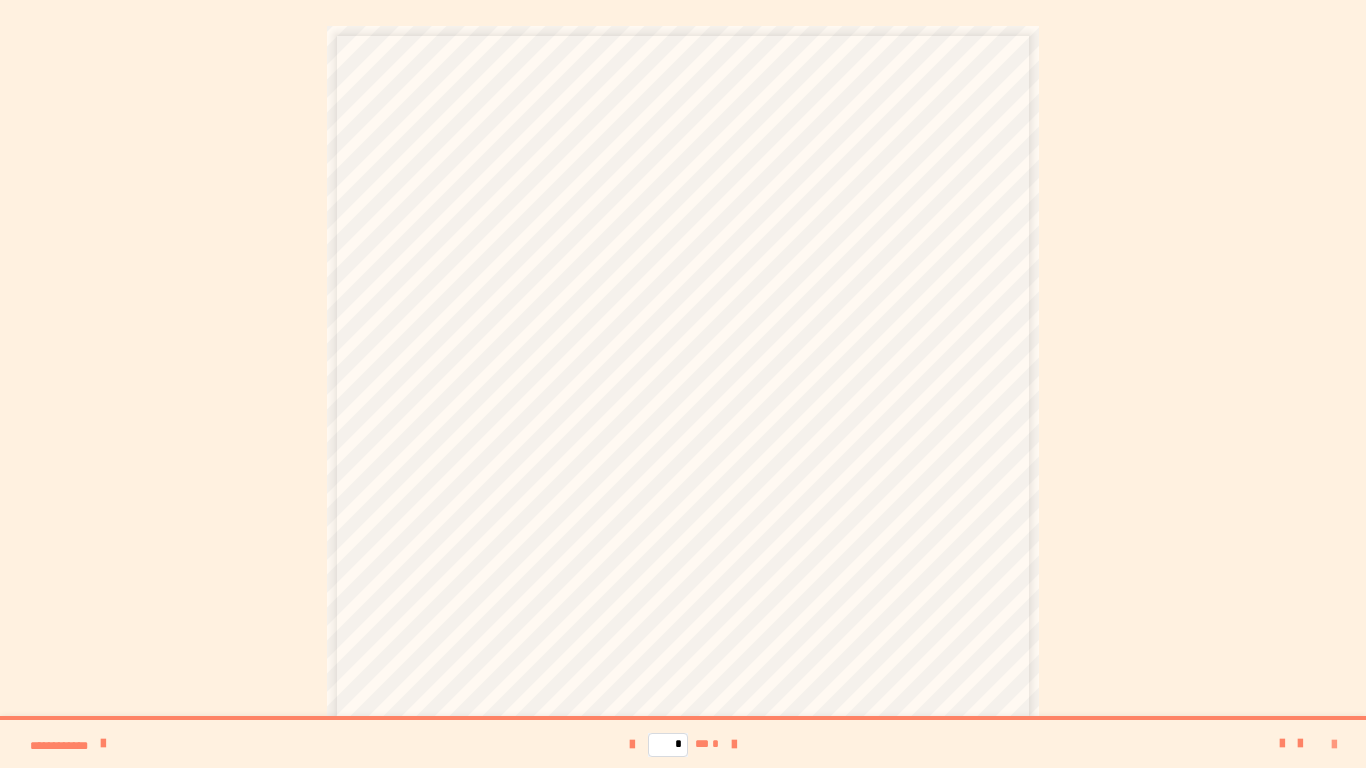 click at bounding box center (1334, 745) 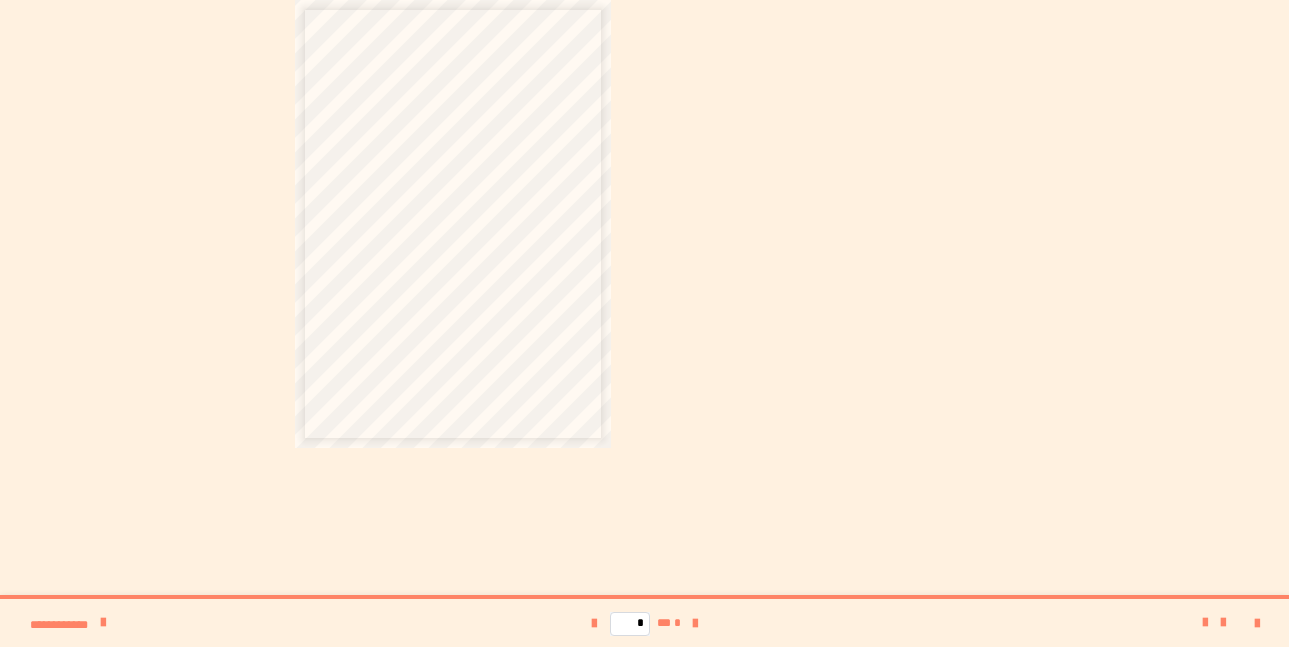 scroll, scrollTop: 357, scrollLeft: 0, axis: vertical 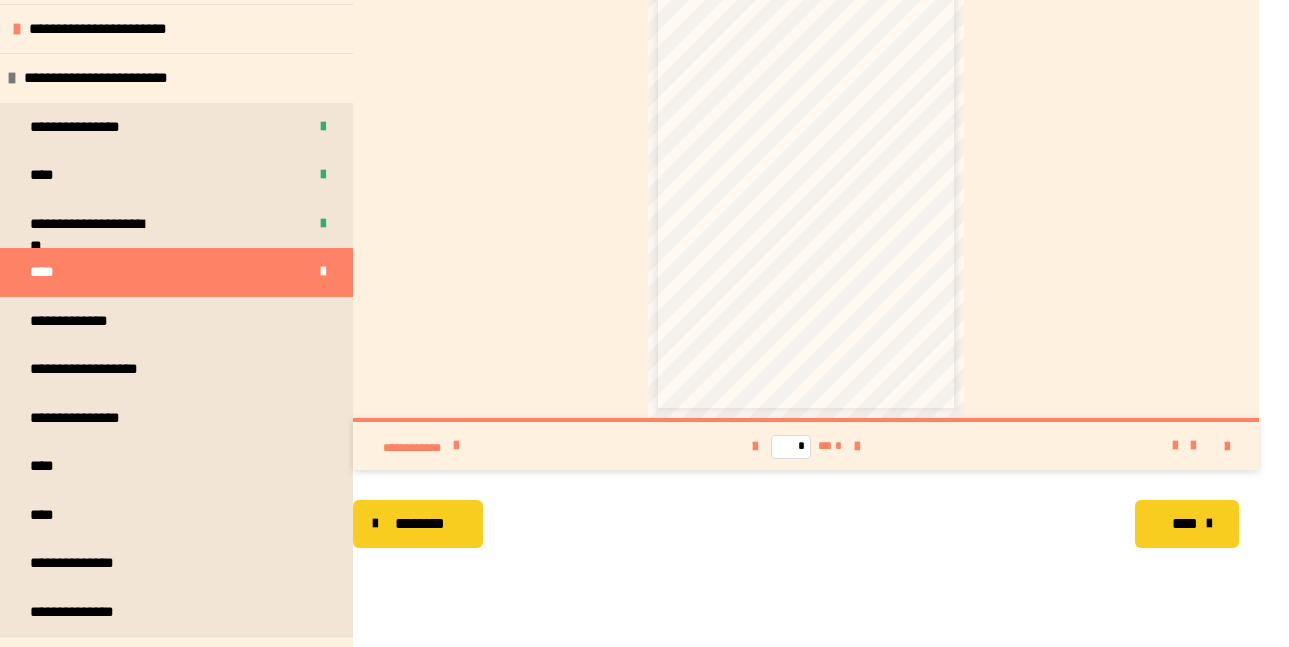 click on "* ** *" at bounding box center (806, 446) 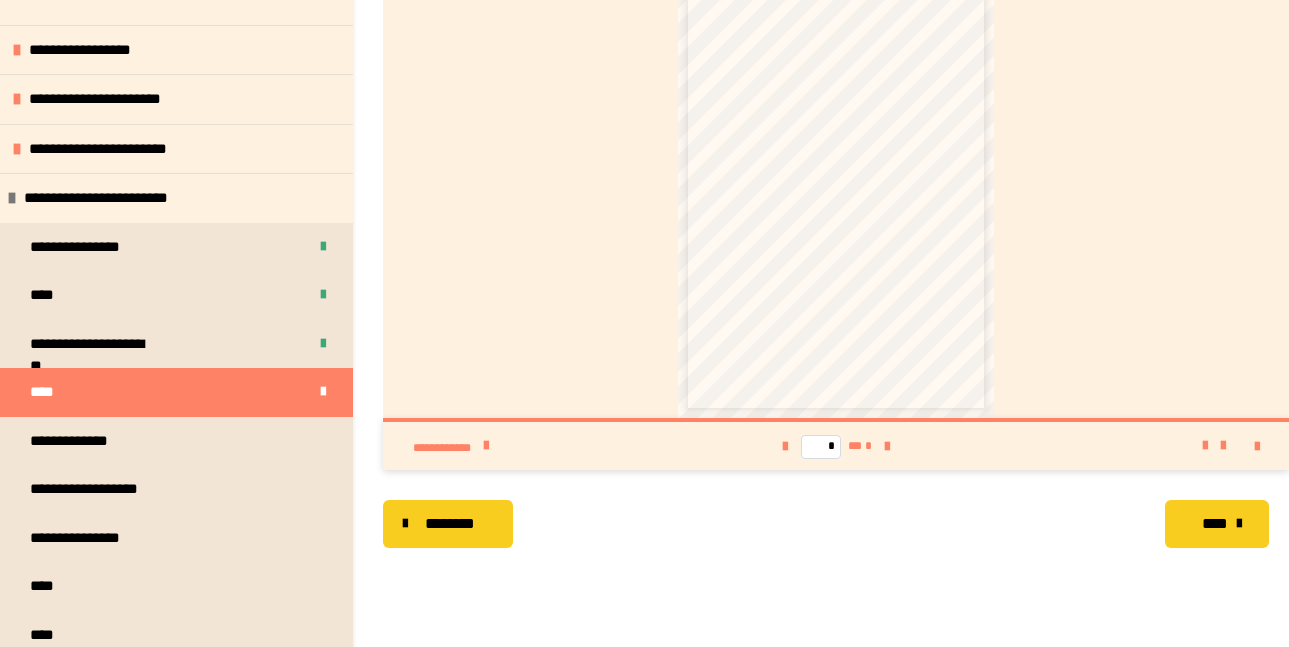 scroll, scrollTop: 57, scrollLeft: 0, axis: vertical 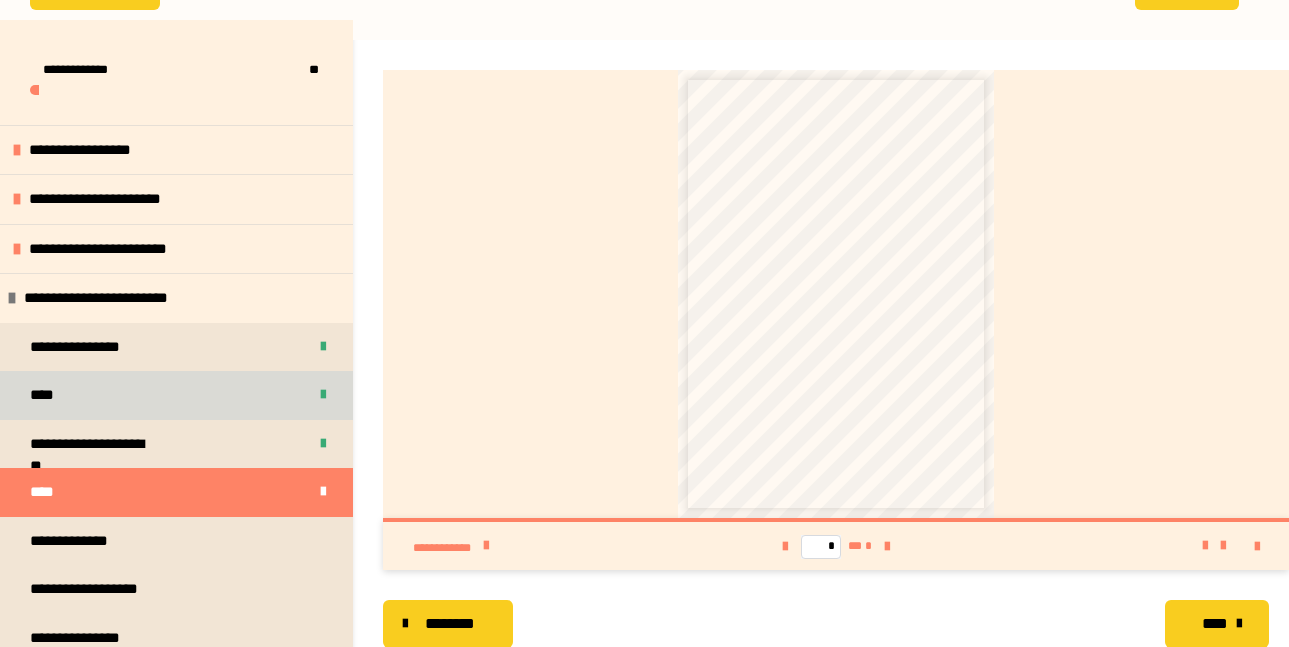 click on "****" at bounding box center (176, 395) 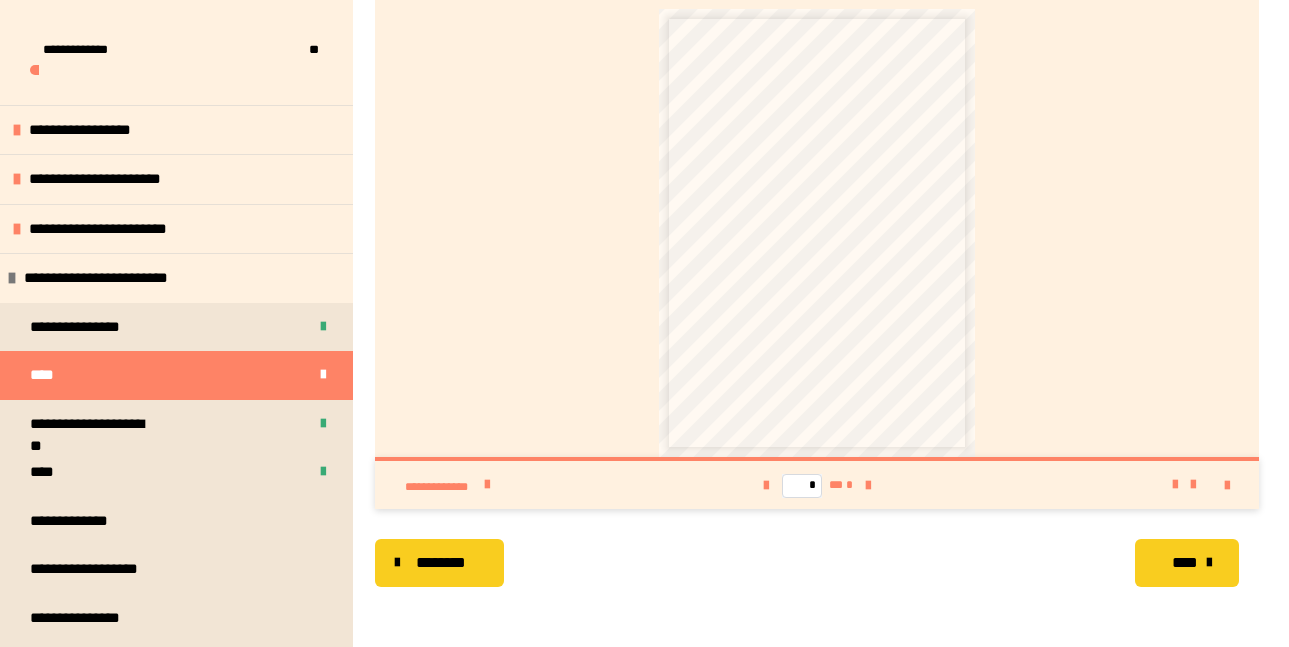 scroll, scrollTop: 360, scrollLeft: 0, axis: vertical 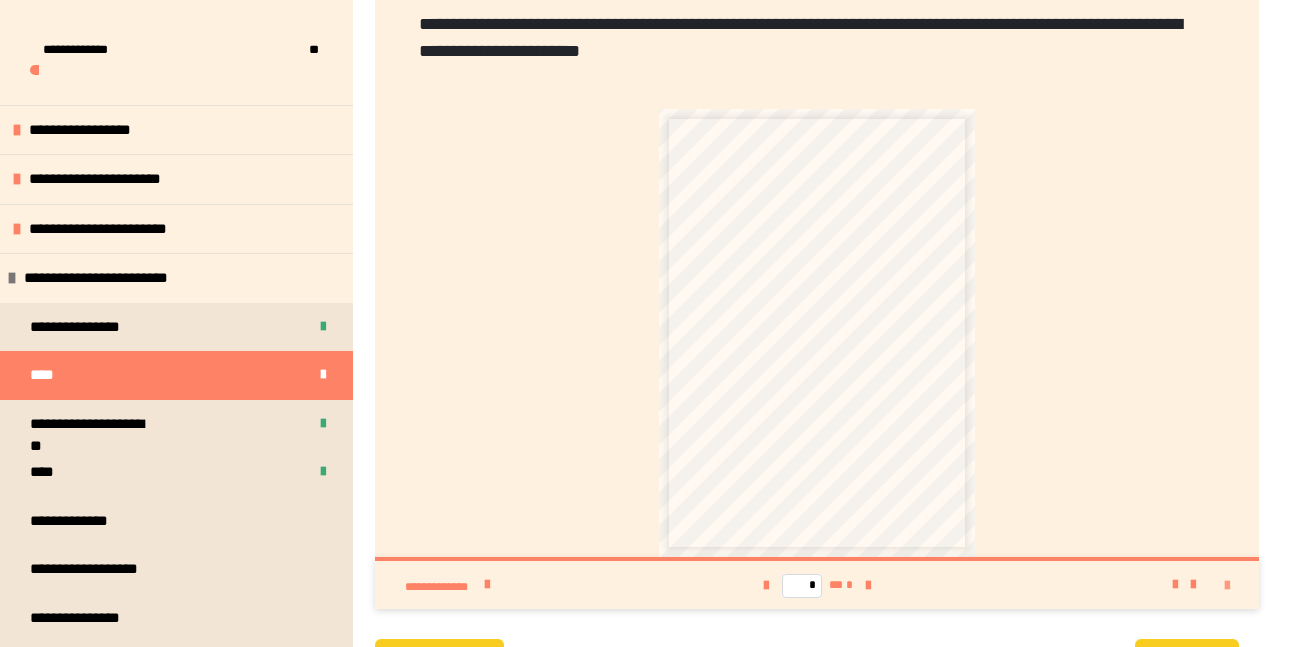 click at bounding box center (1227, 586) 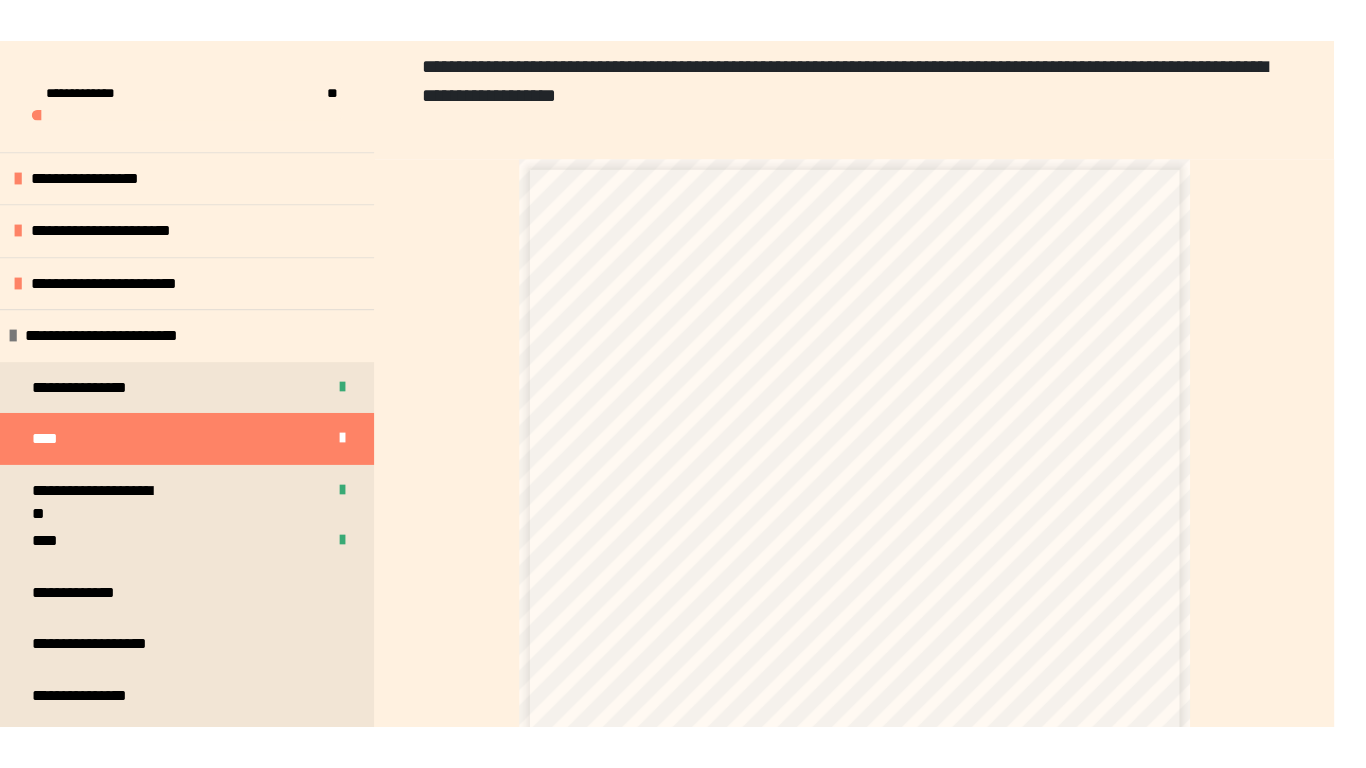 scroll, scrollTop: 357, scrollLeft: 0, axis: vertical 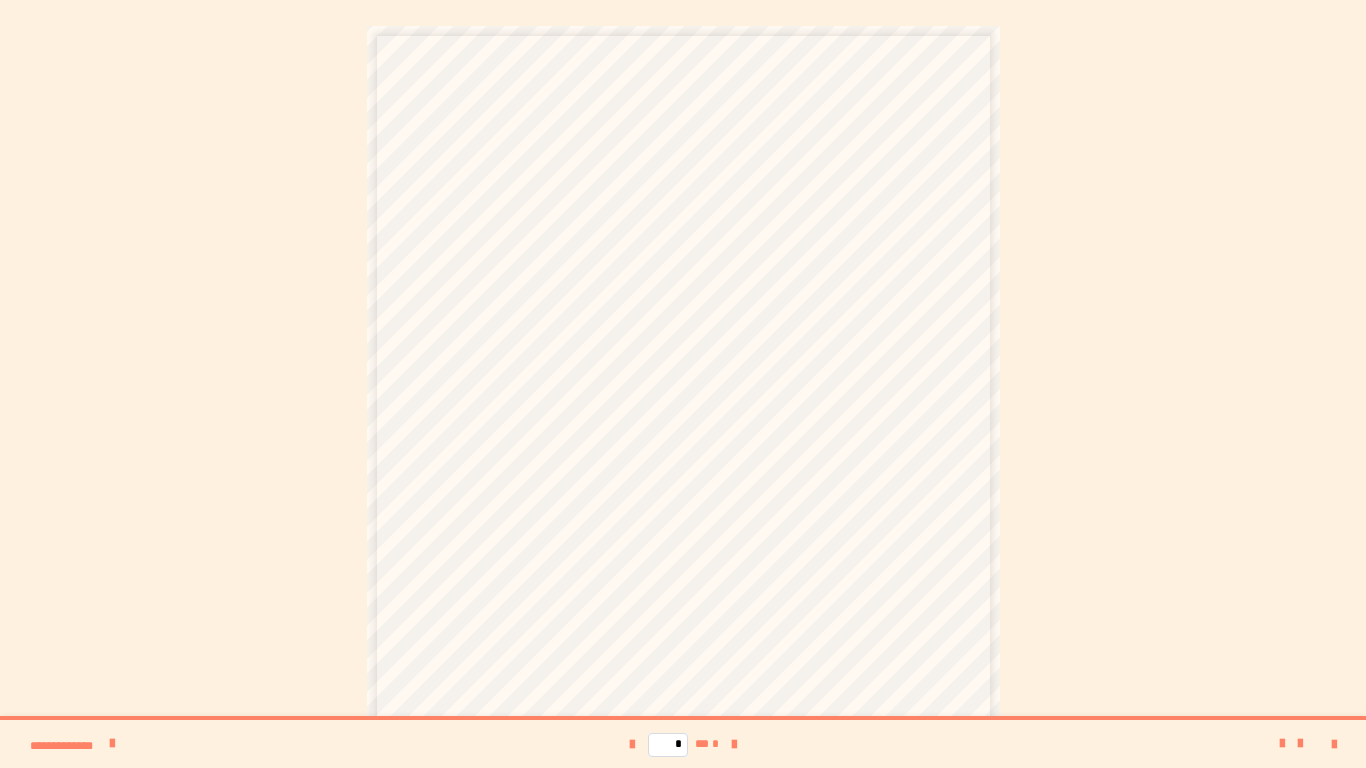 click on "* ** *" at bounding box center (683, 744) 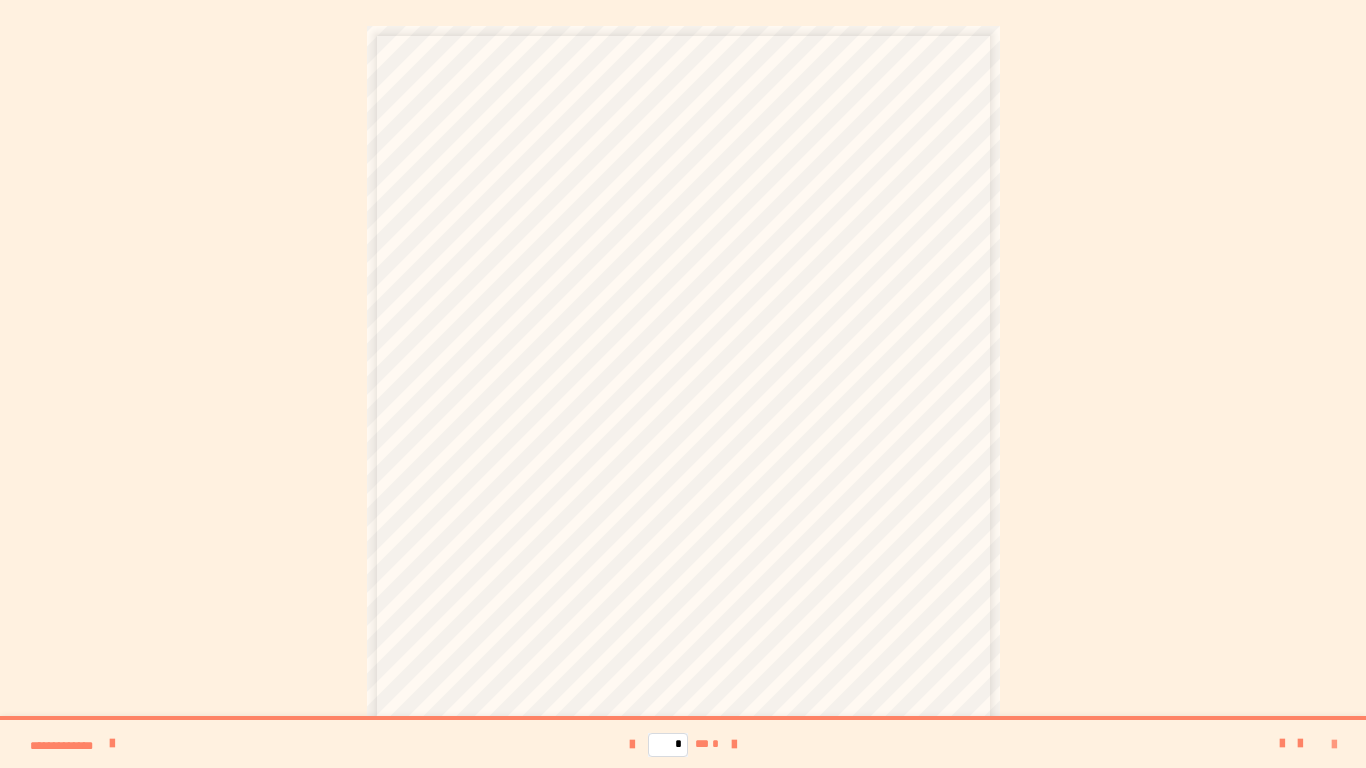 click at bounding box center [1334, 745] 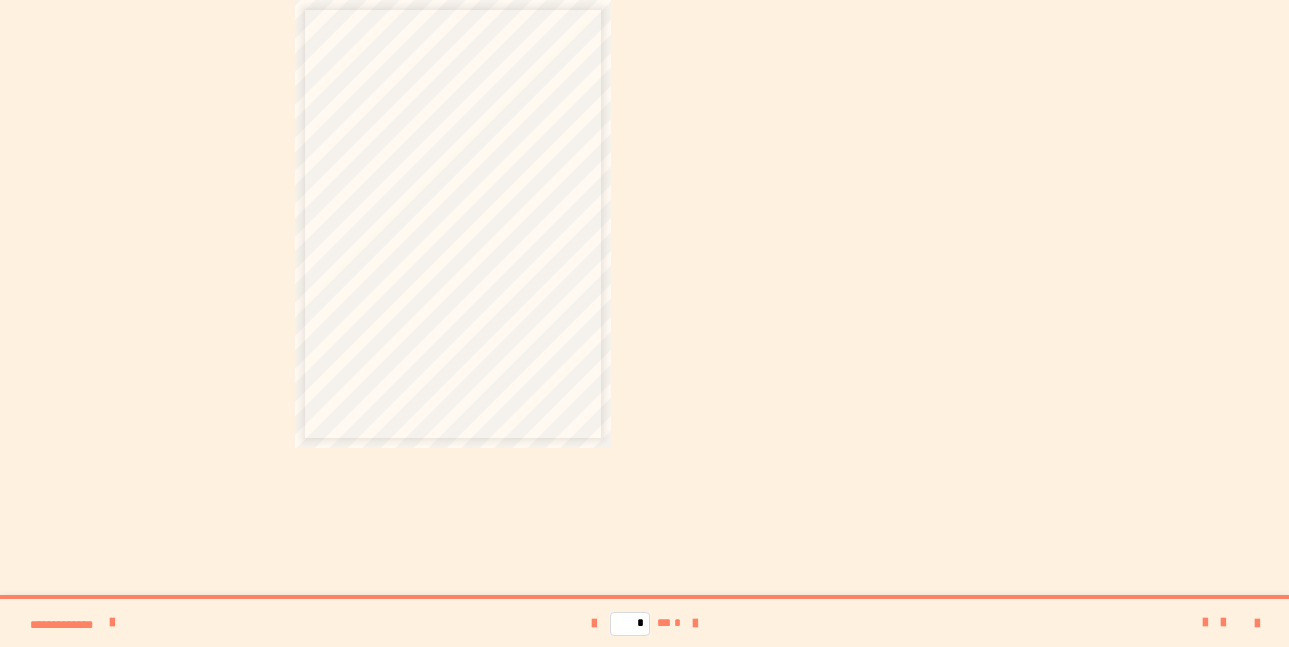 scroll, scrollTop: 463, scrollLeft: 0, axis: vertical 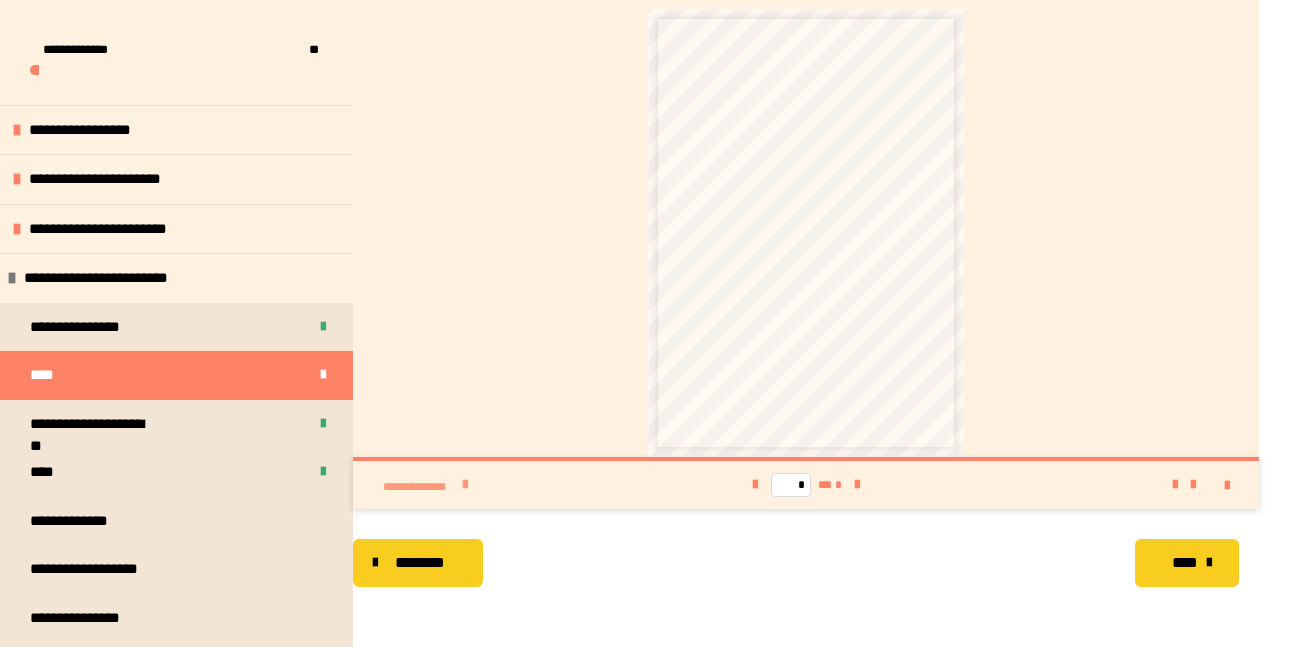 click on "**********" at bounding box center (419, 487) 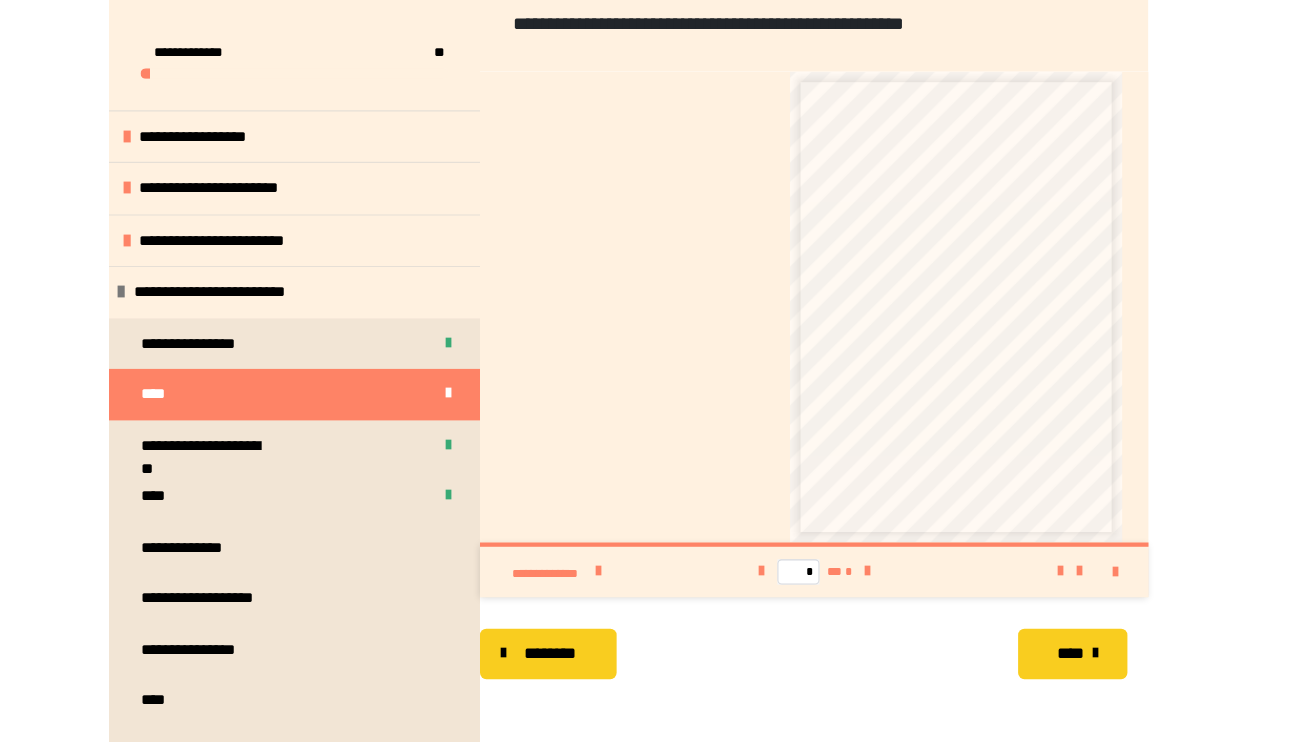 scroll, scrollTop: 368, scrollLeft: 0, axis: vertical 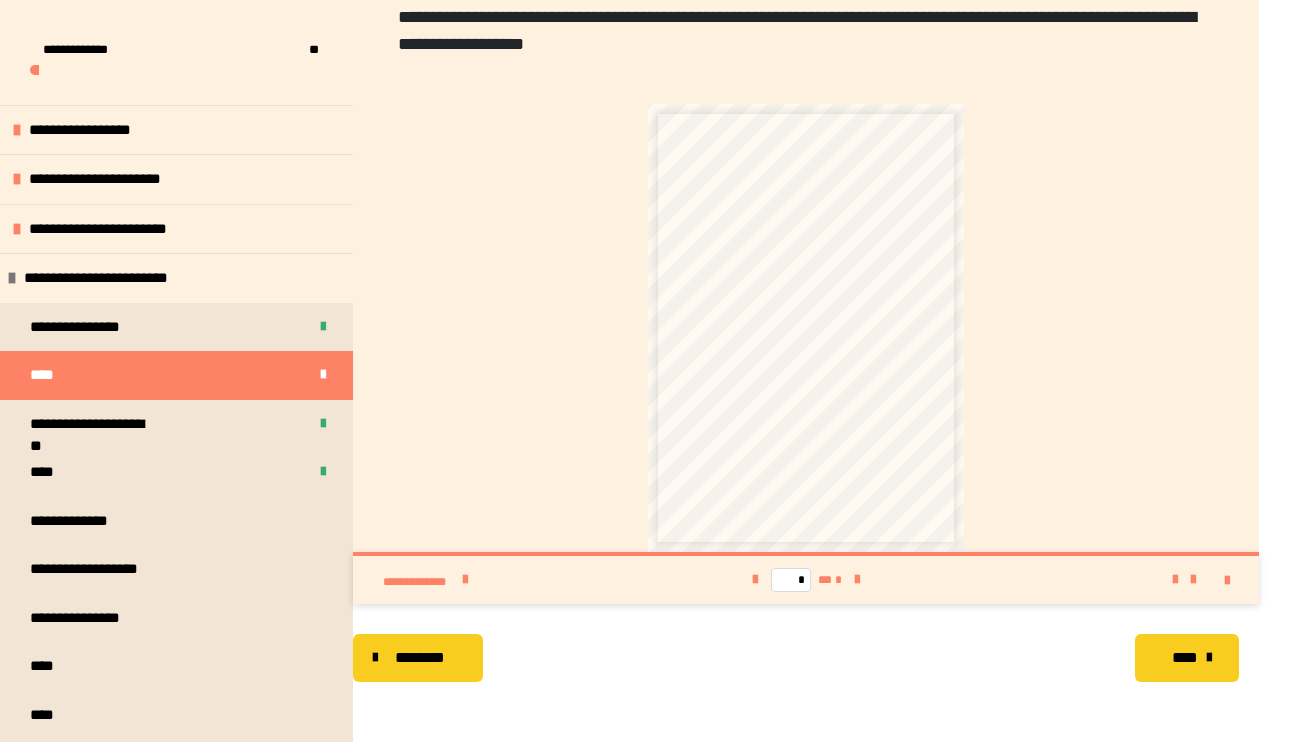 click on "**********" at bounding box center [733, 398] 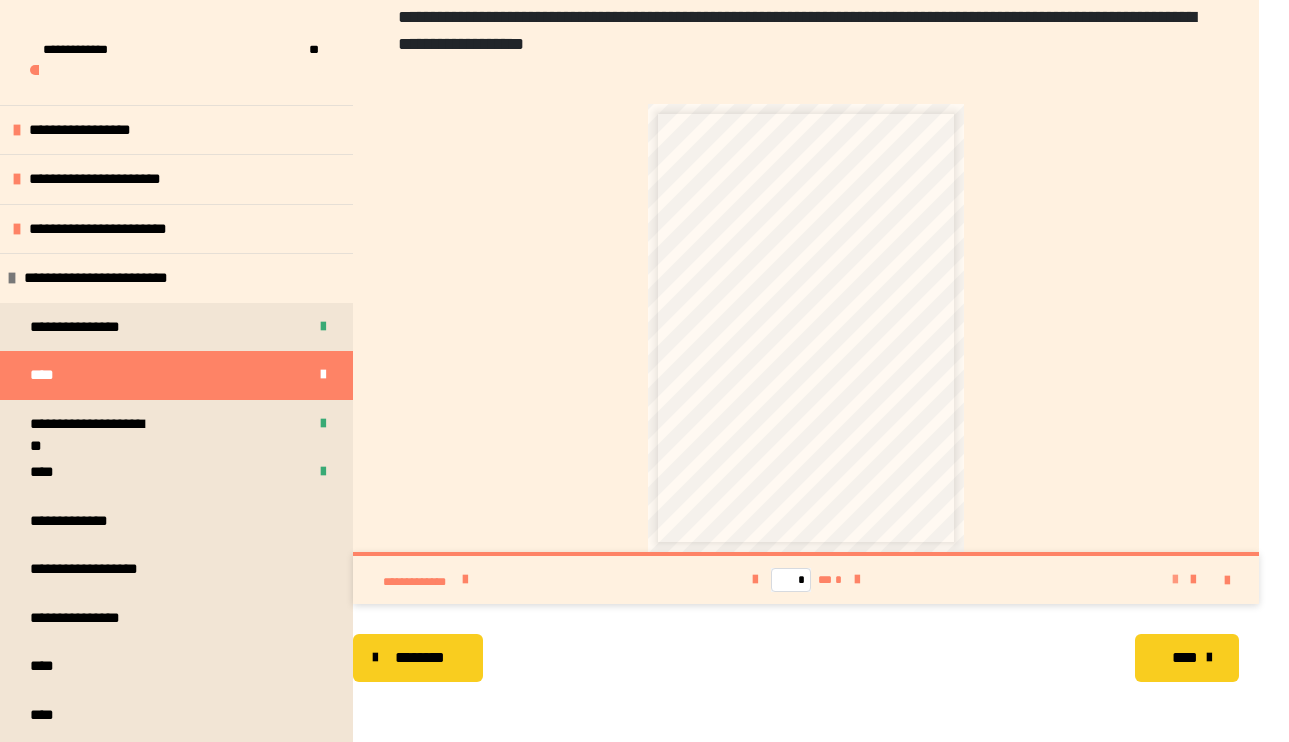 click at bounding box center (1175, 580) 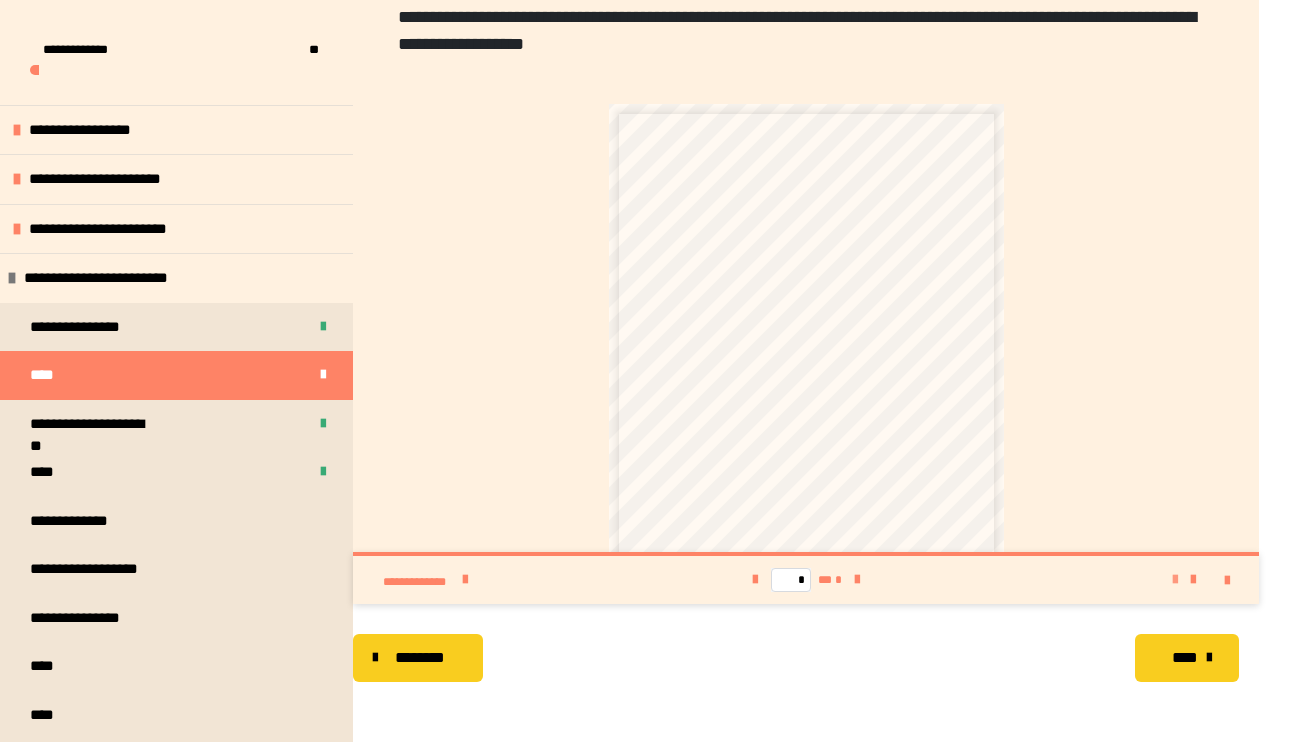 click at bounding box center [1175, 580] 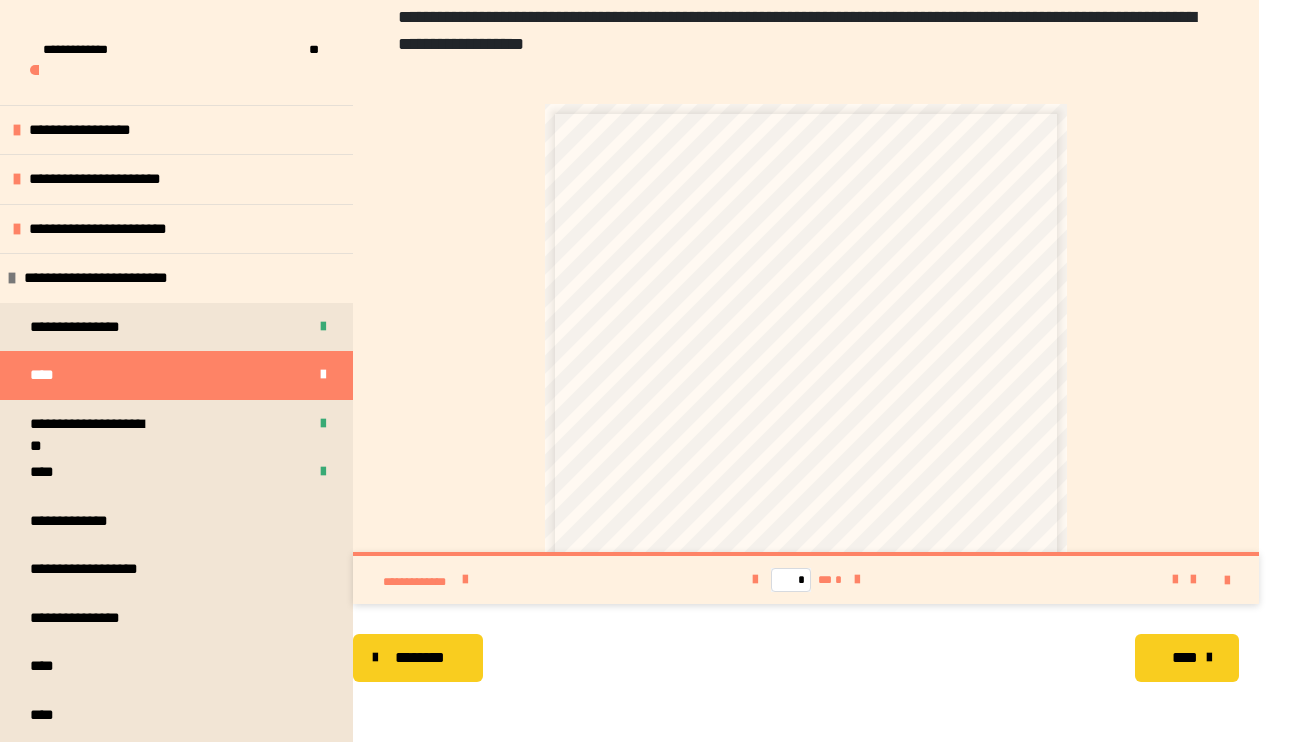 scroll, scrollTop: 291, scrollLeft: 0, axis: vertical 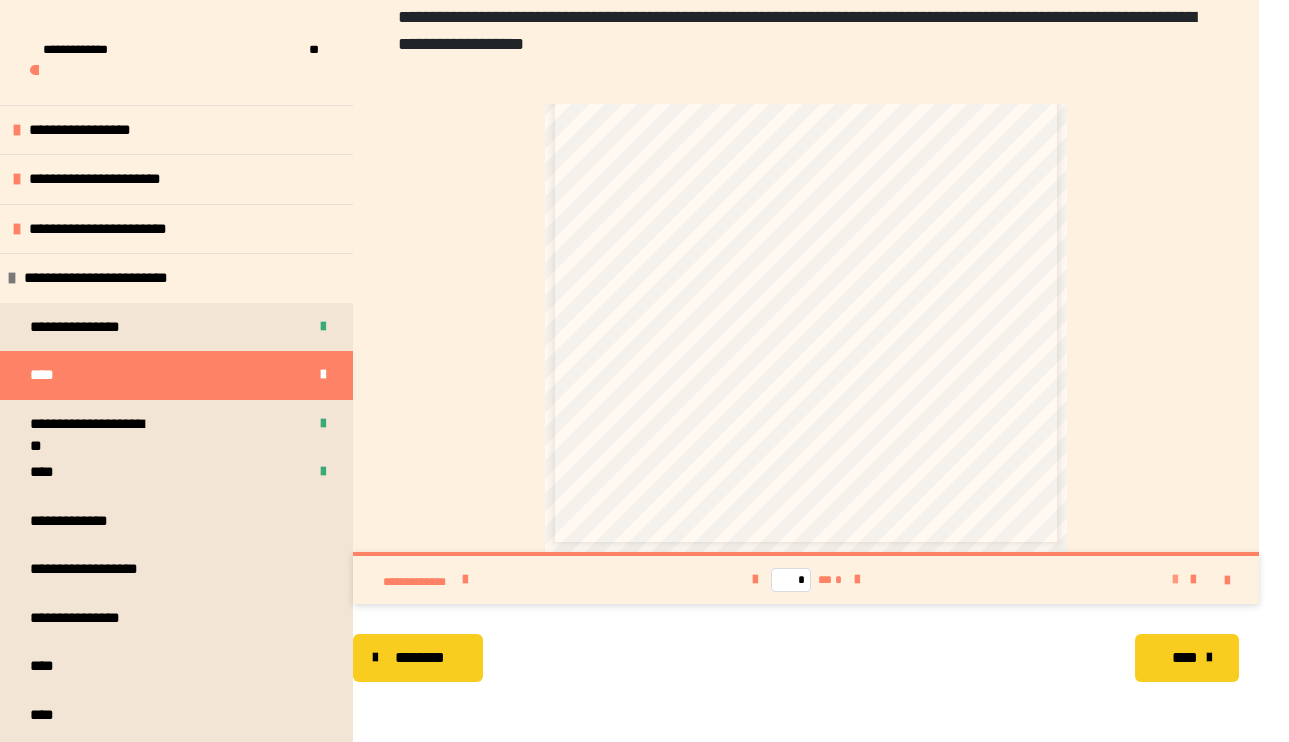 click at bounding box center [1175, 580] 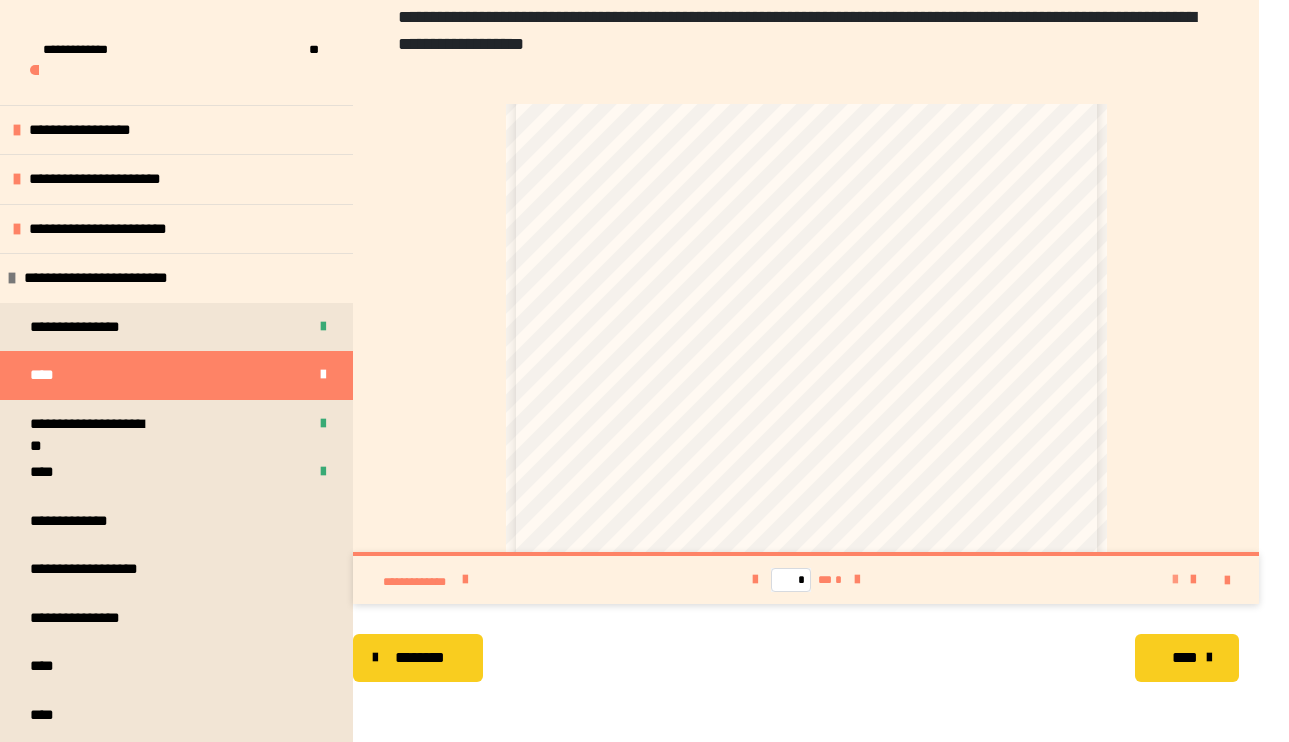 click at bounding box center [1175, 580] 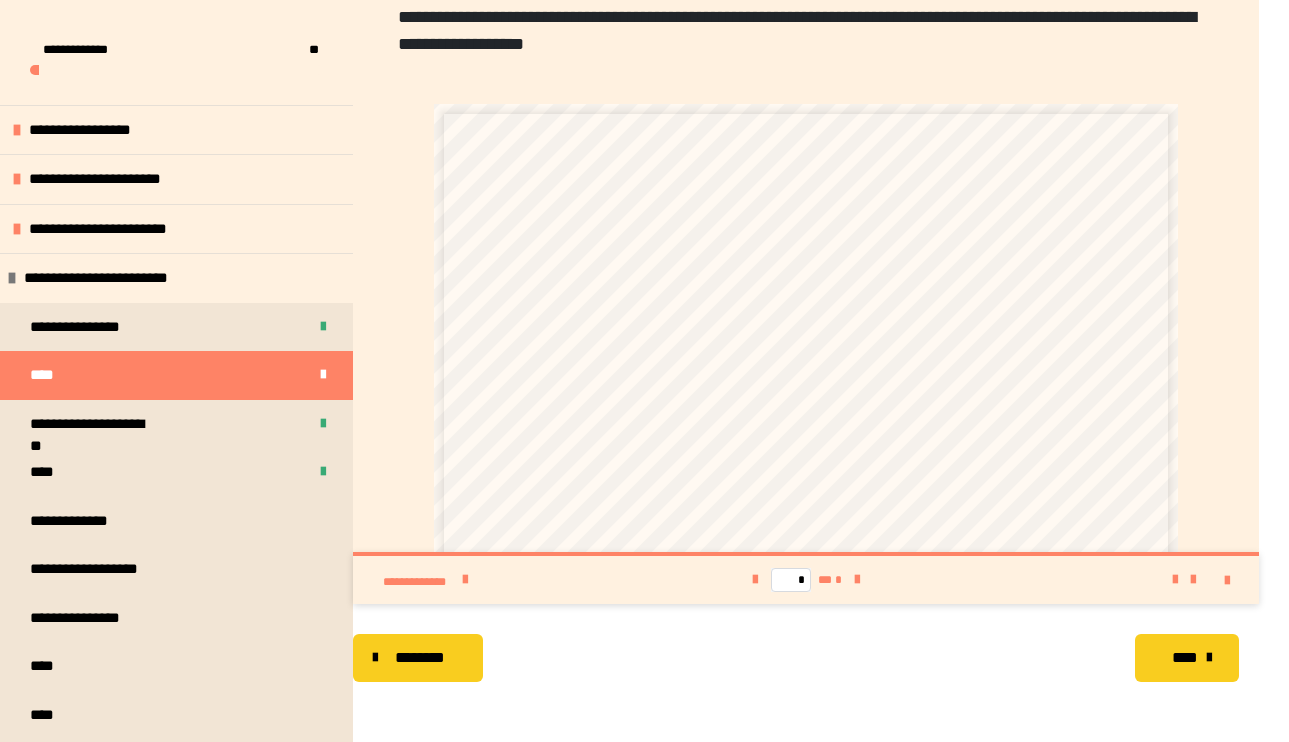 scroll, scrollTop: 100, scrollLeft: 0, axis: vertical 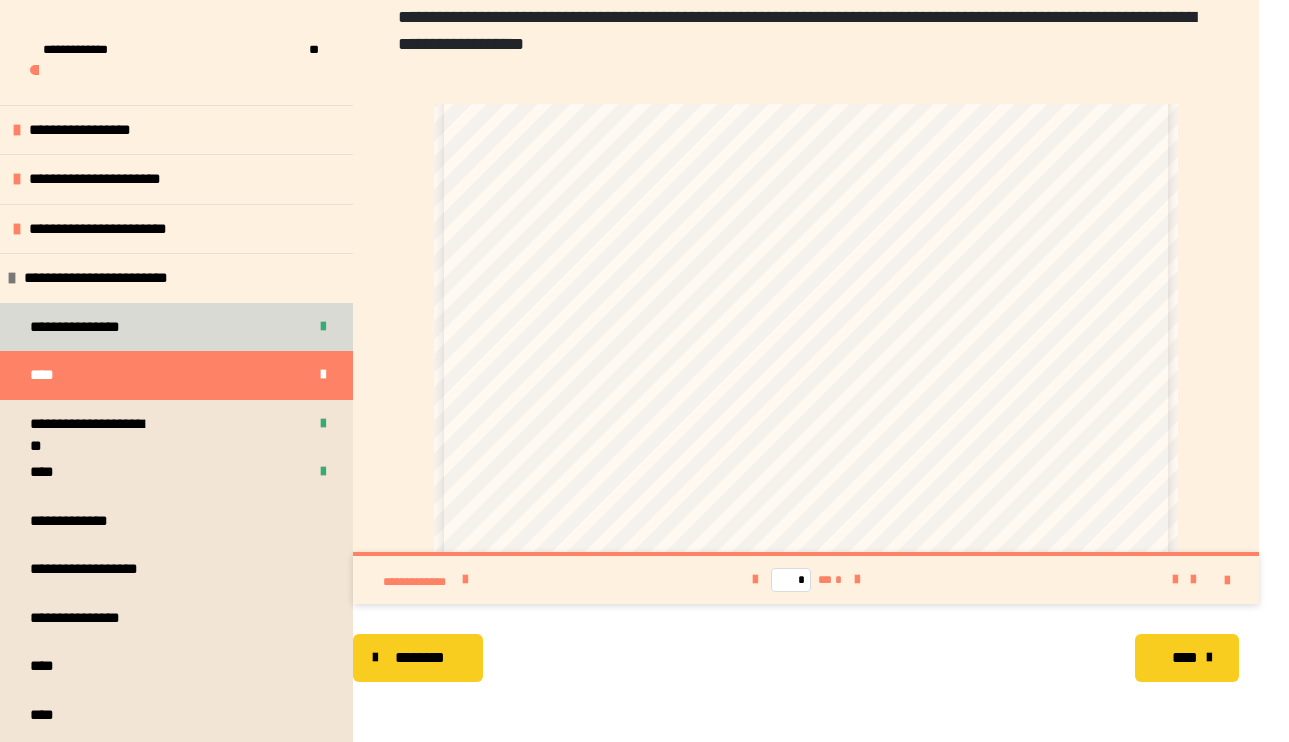 click on "**********" at bounding box center [92, 327] 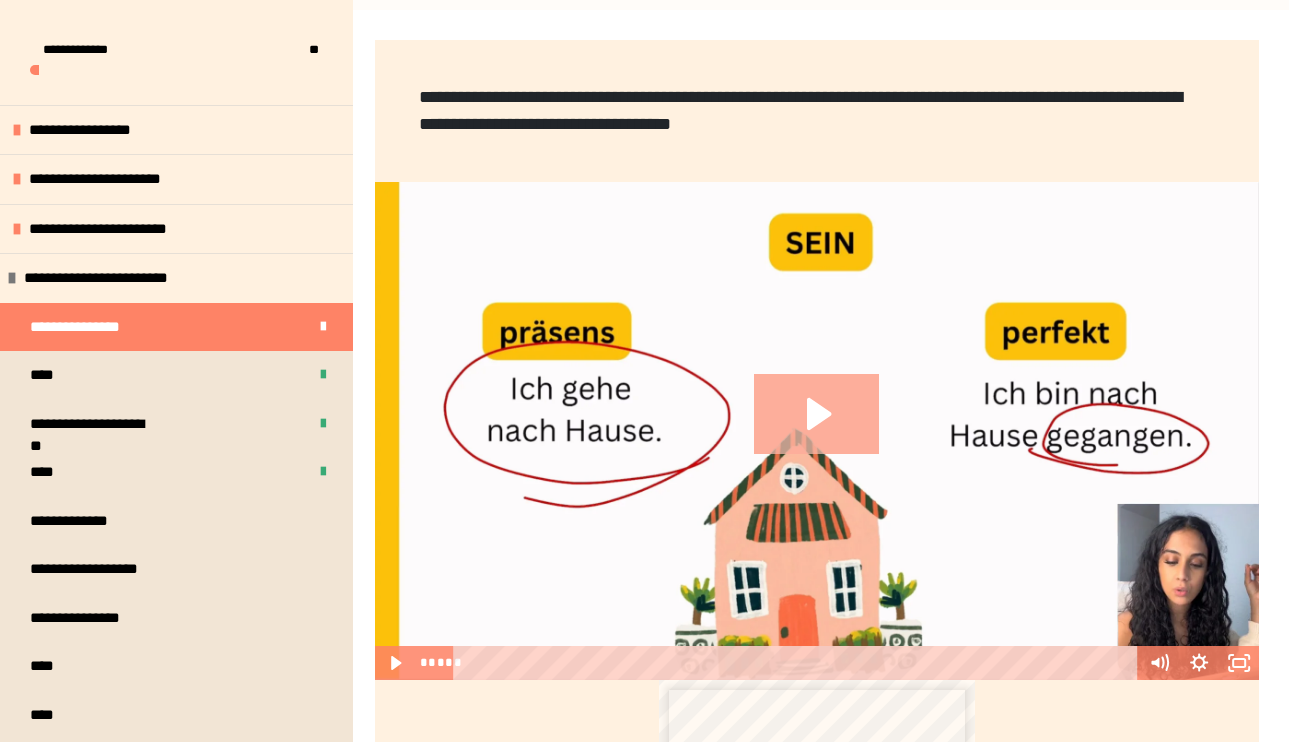 click 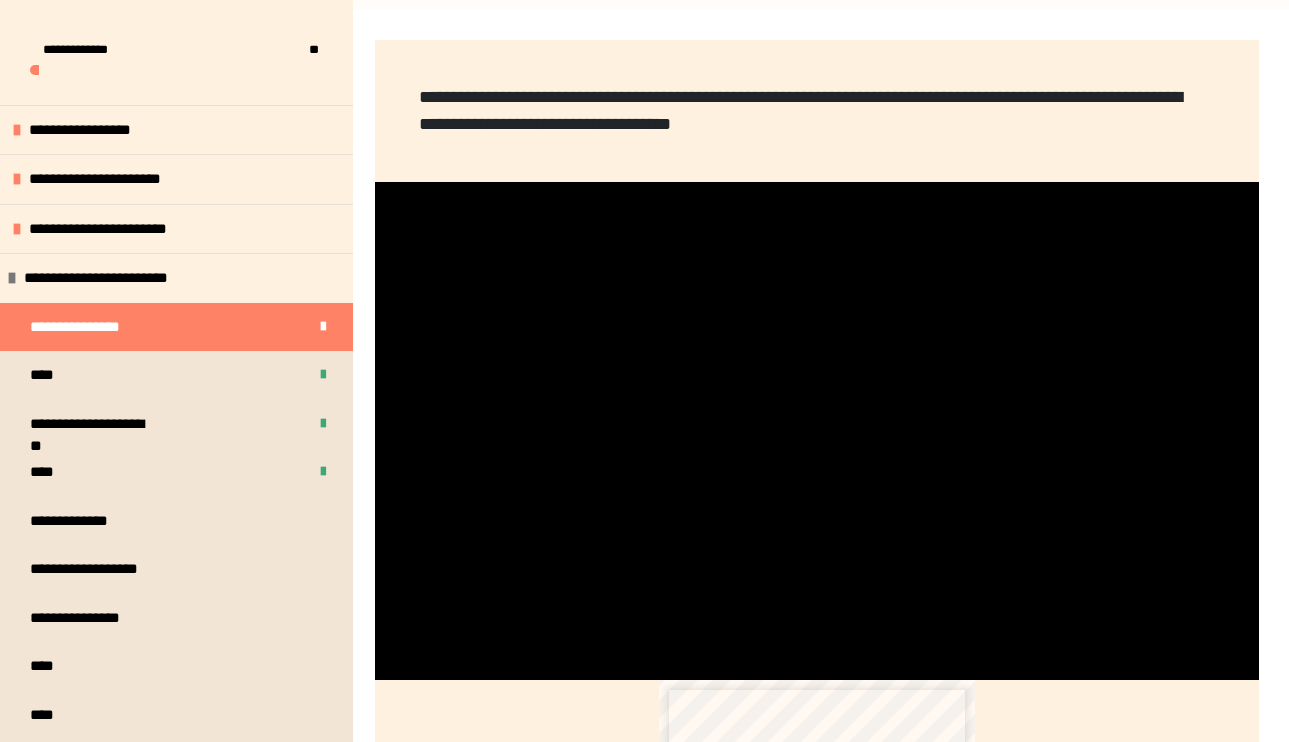 type 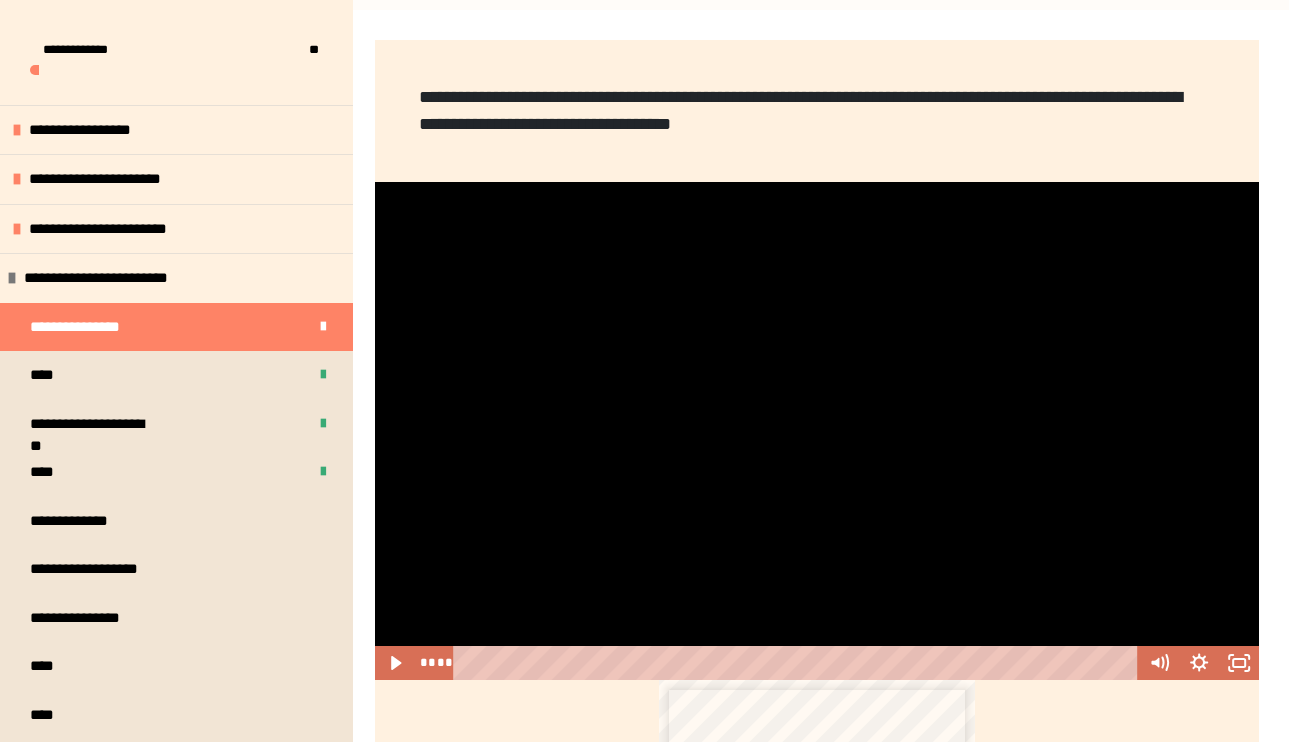 click at bounding box center [817, 430] 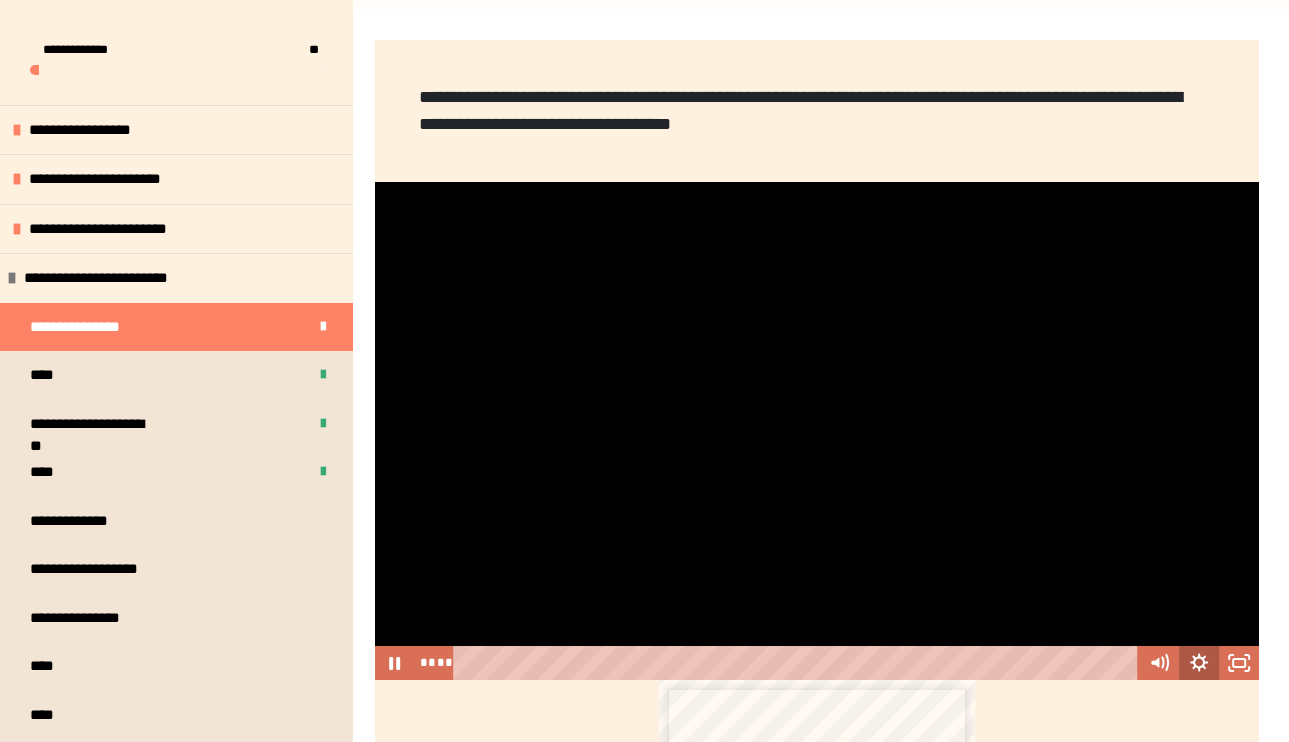 click 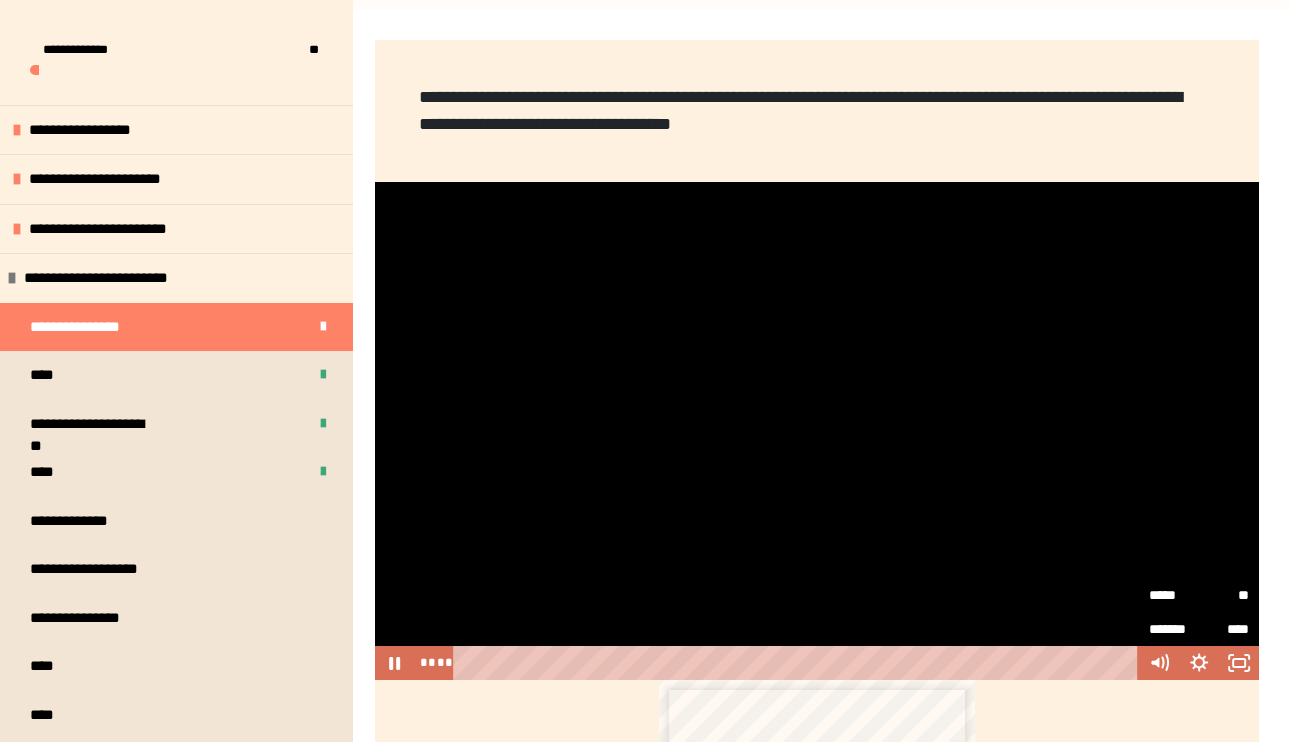 click on "**" at bounding box center (1224, 594) 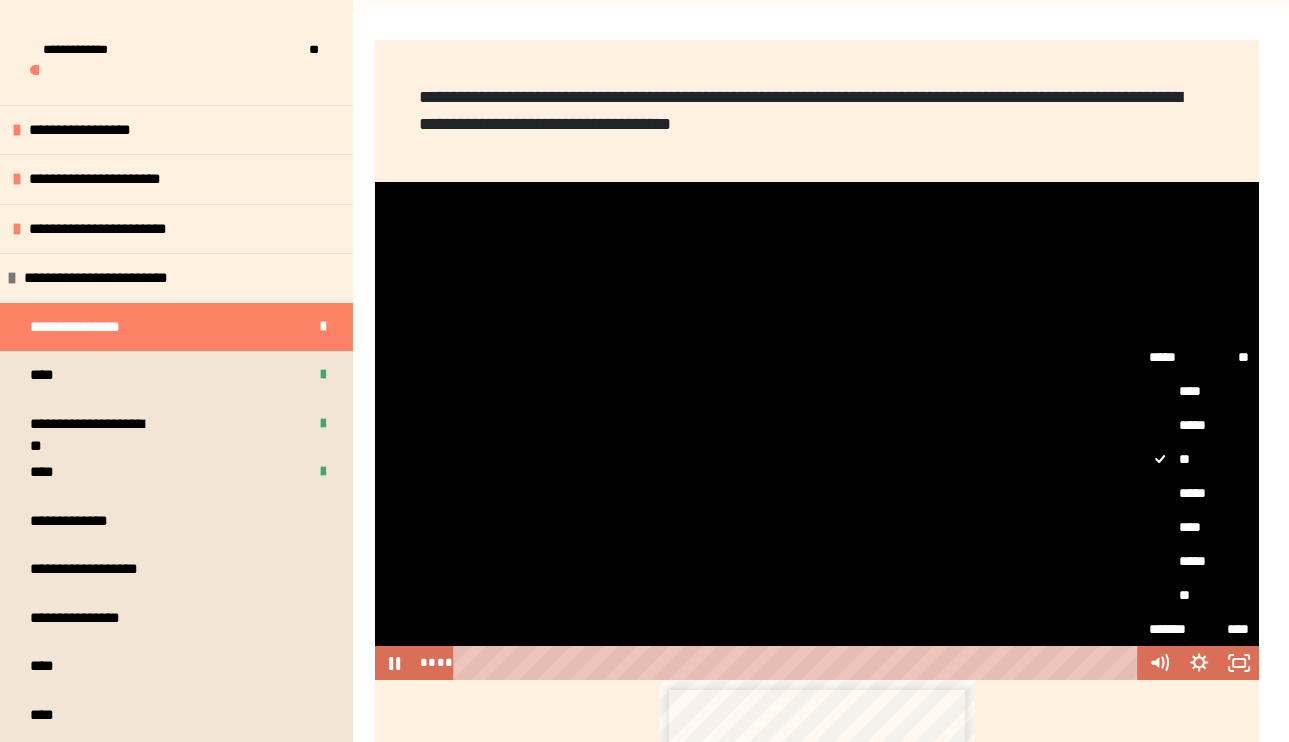 click on "**" at bounding box center [1199, 595] 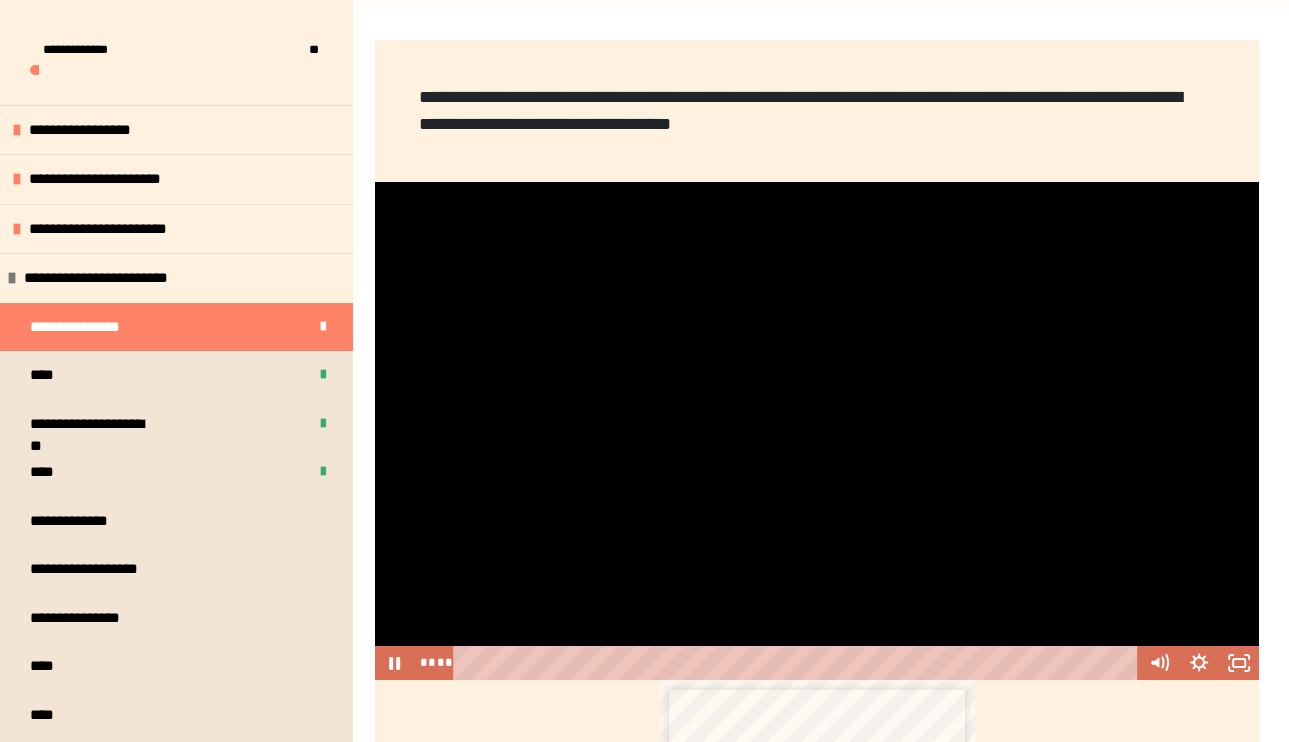 click at bounding box center (817, 430) 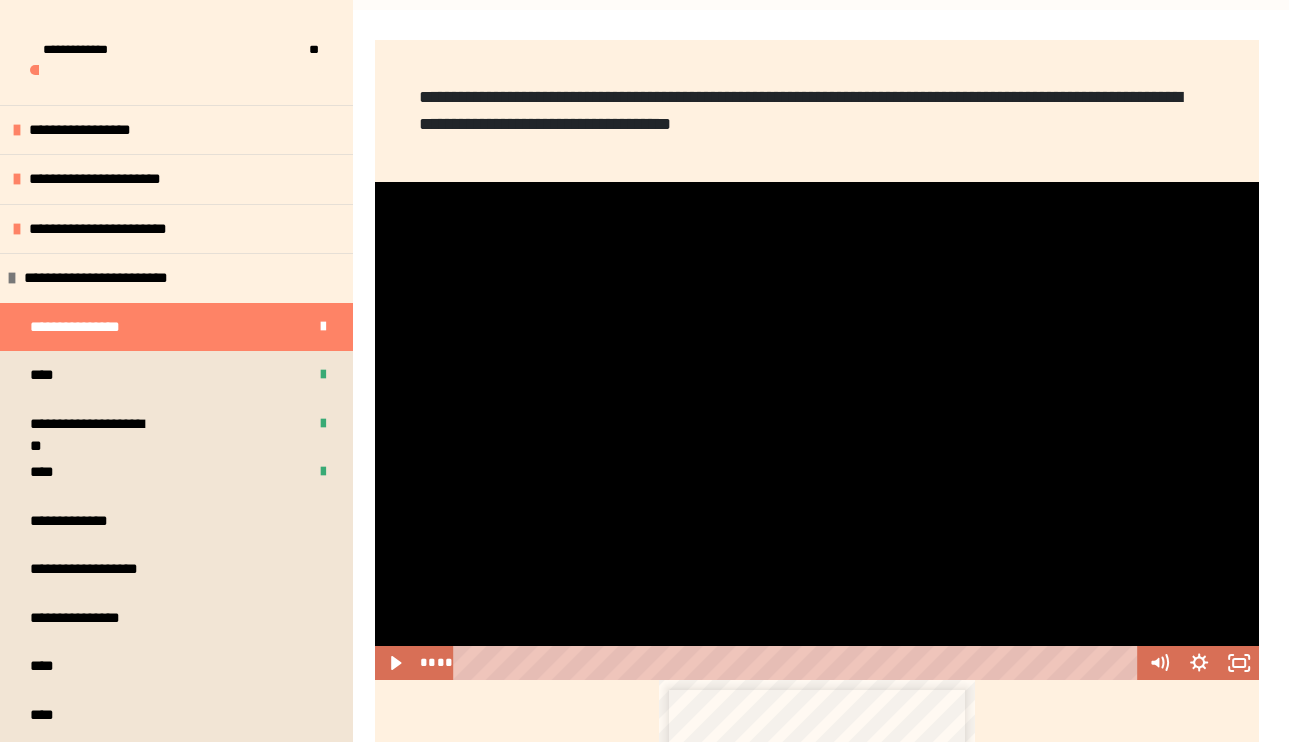 click at bounding box center [817, 430] 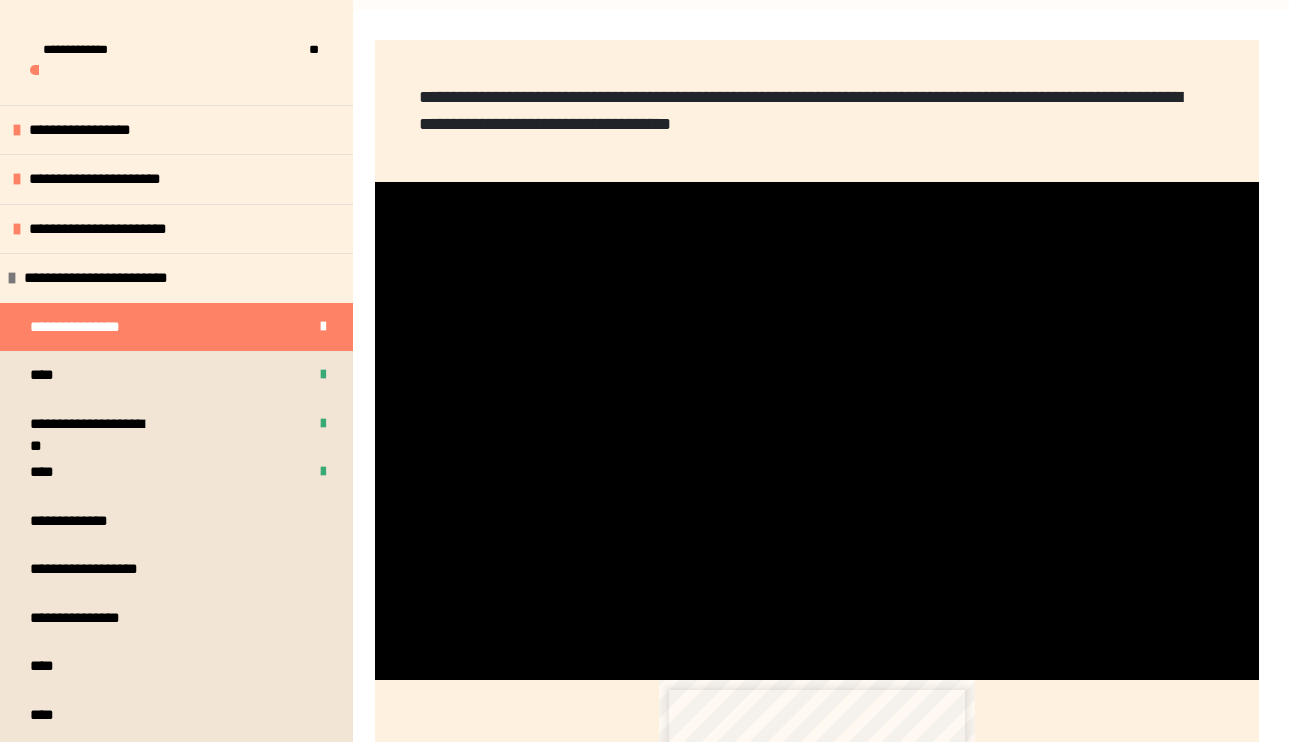 click at bounding box center (375, 182) 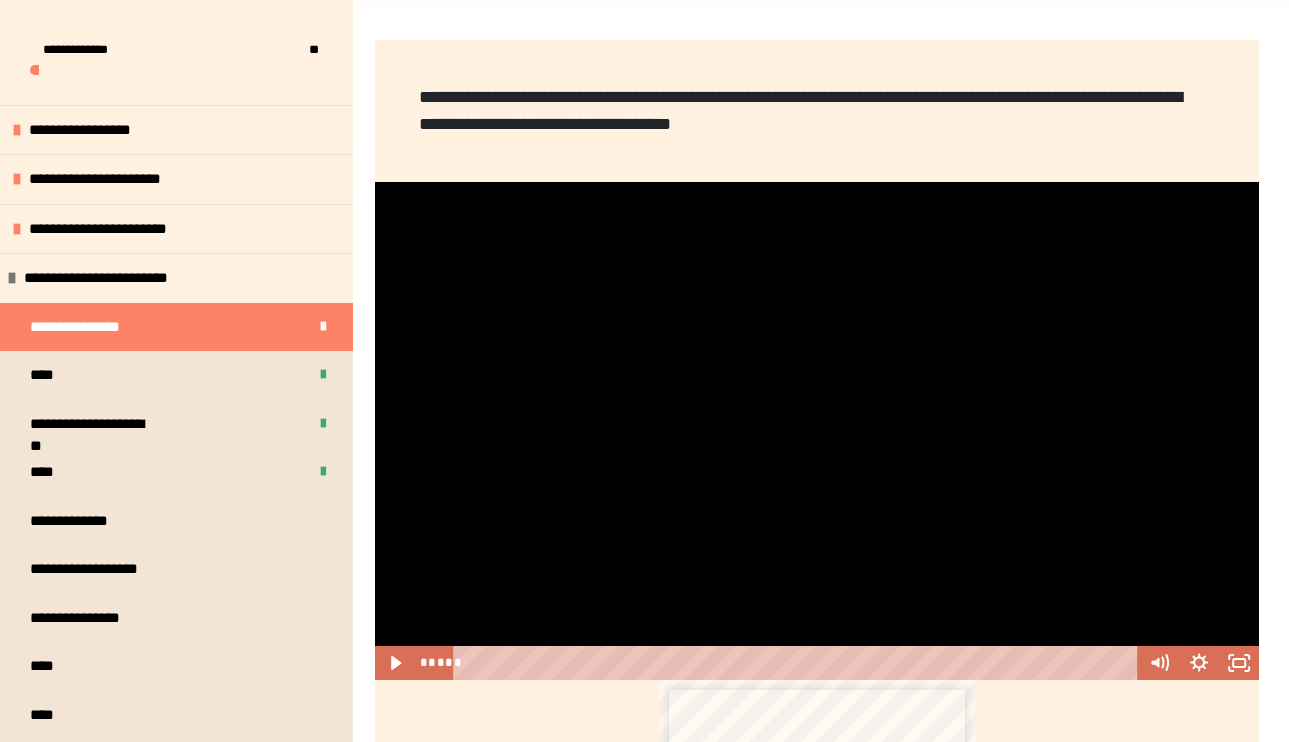 click at bounding box center (817, 430) 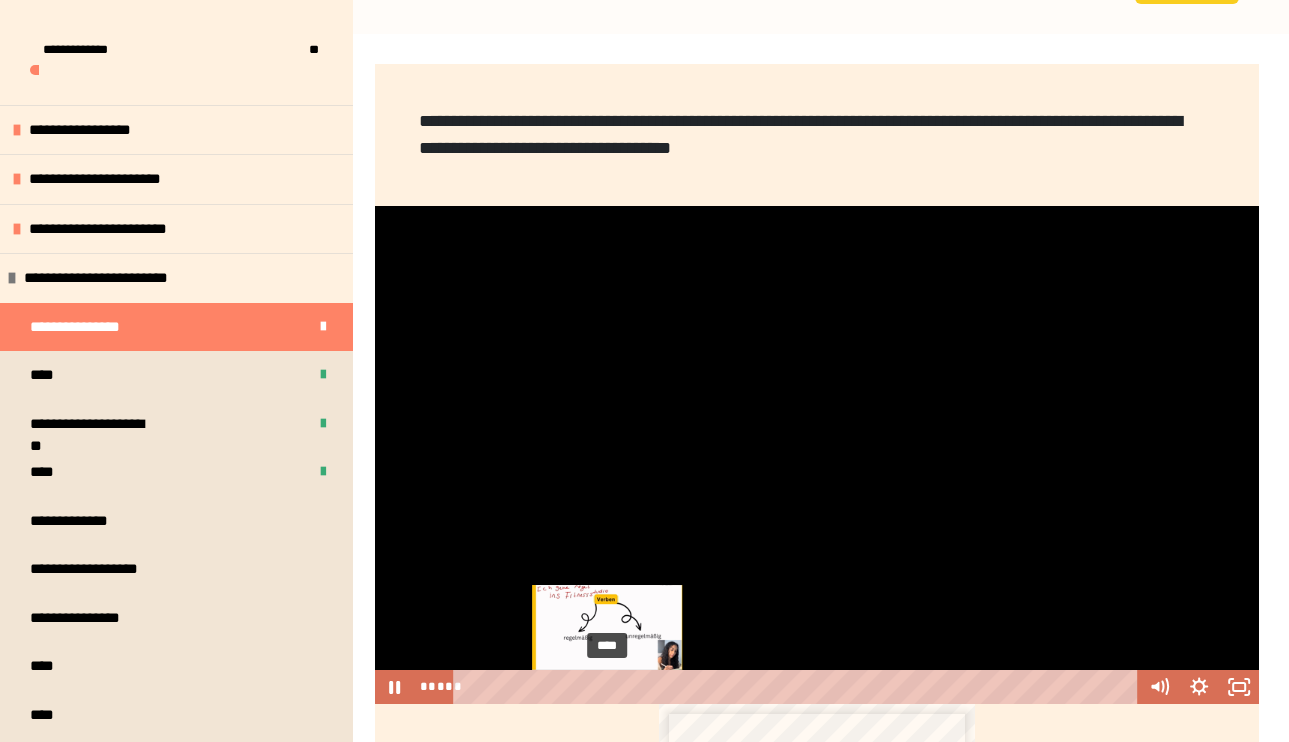scroll, scrollTop: 463, scrollLeft: 0, axis: vertical 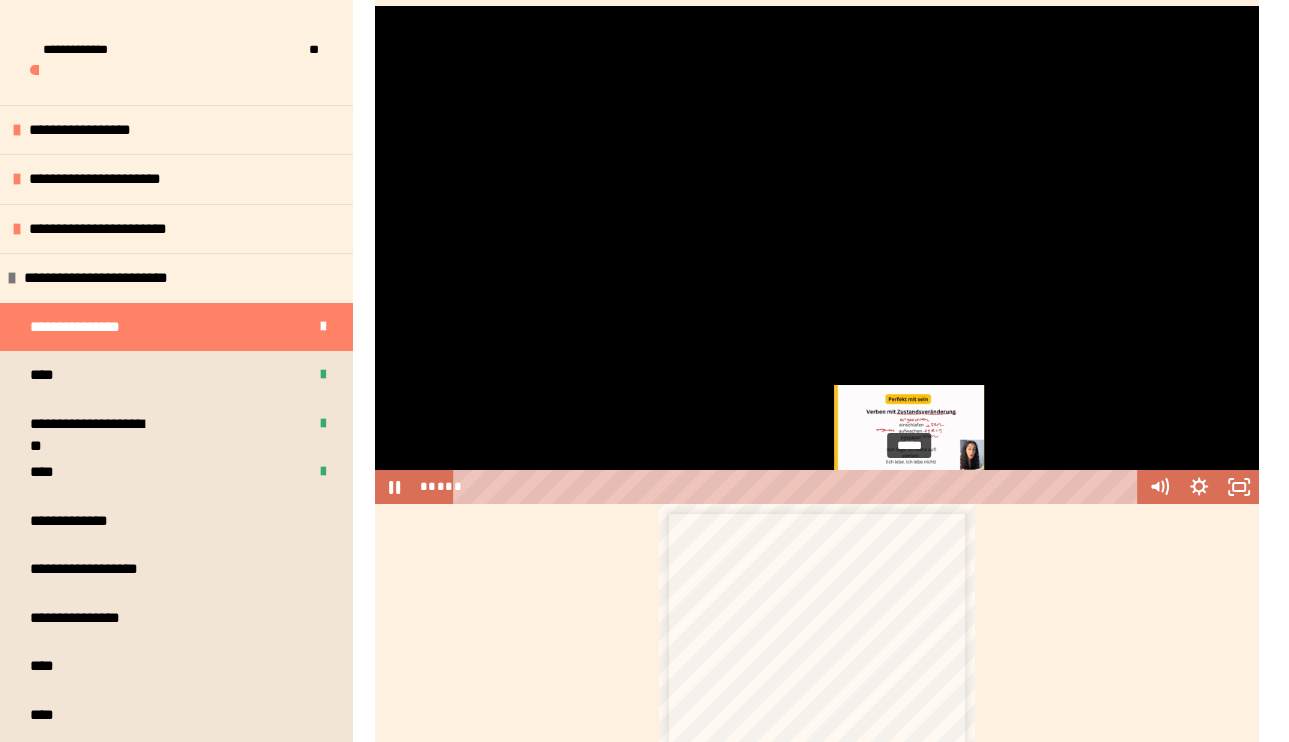 click on "*****" at bounding box center (798, 487) 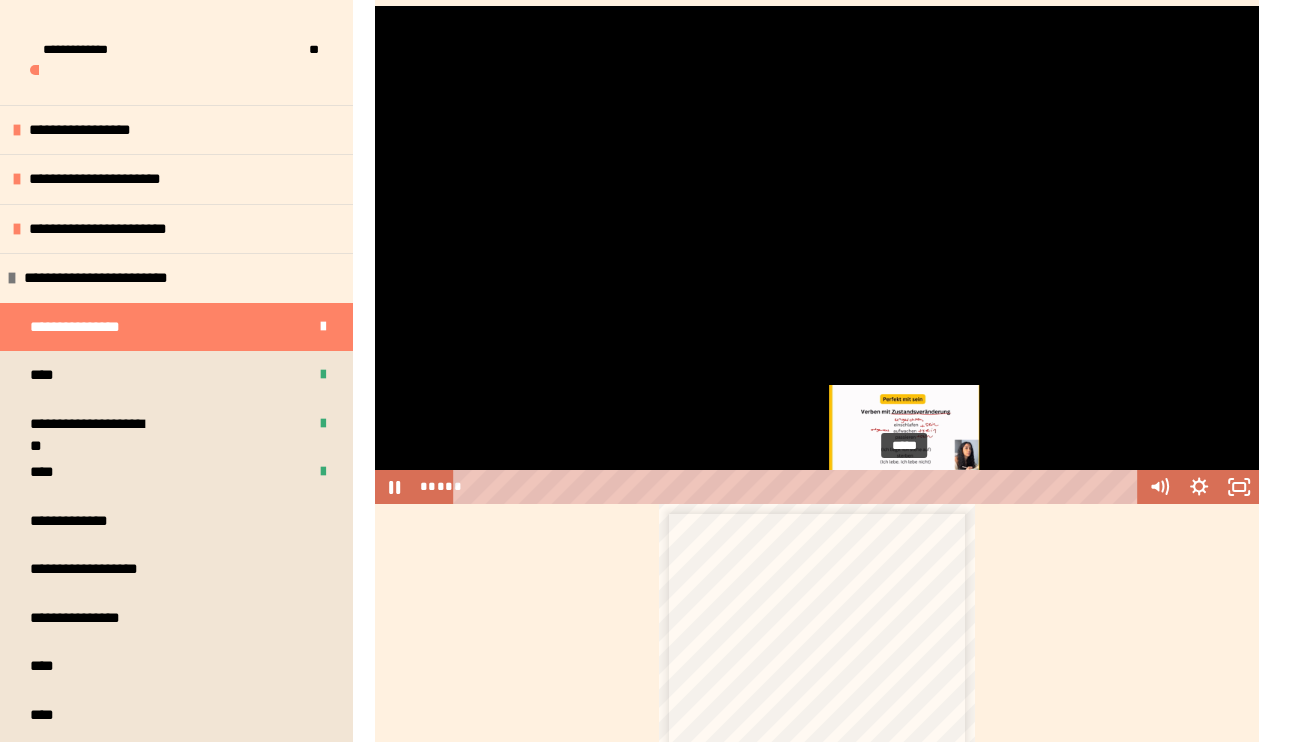 click at bounding box center [903, 486] 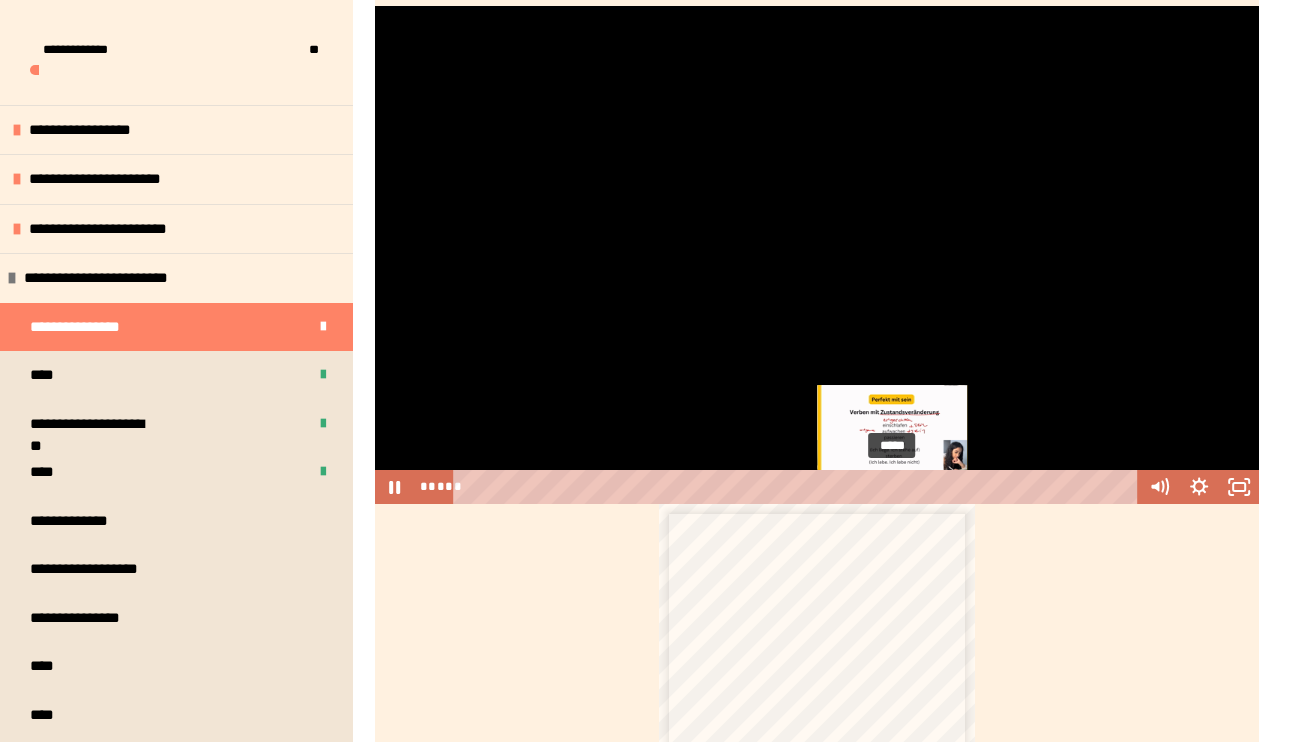 click on "*****" at bounding box center [798, 487] 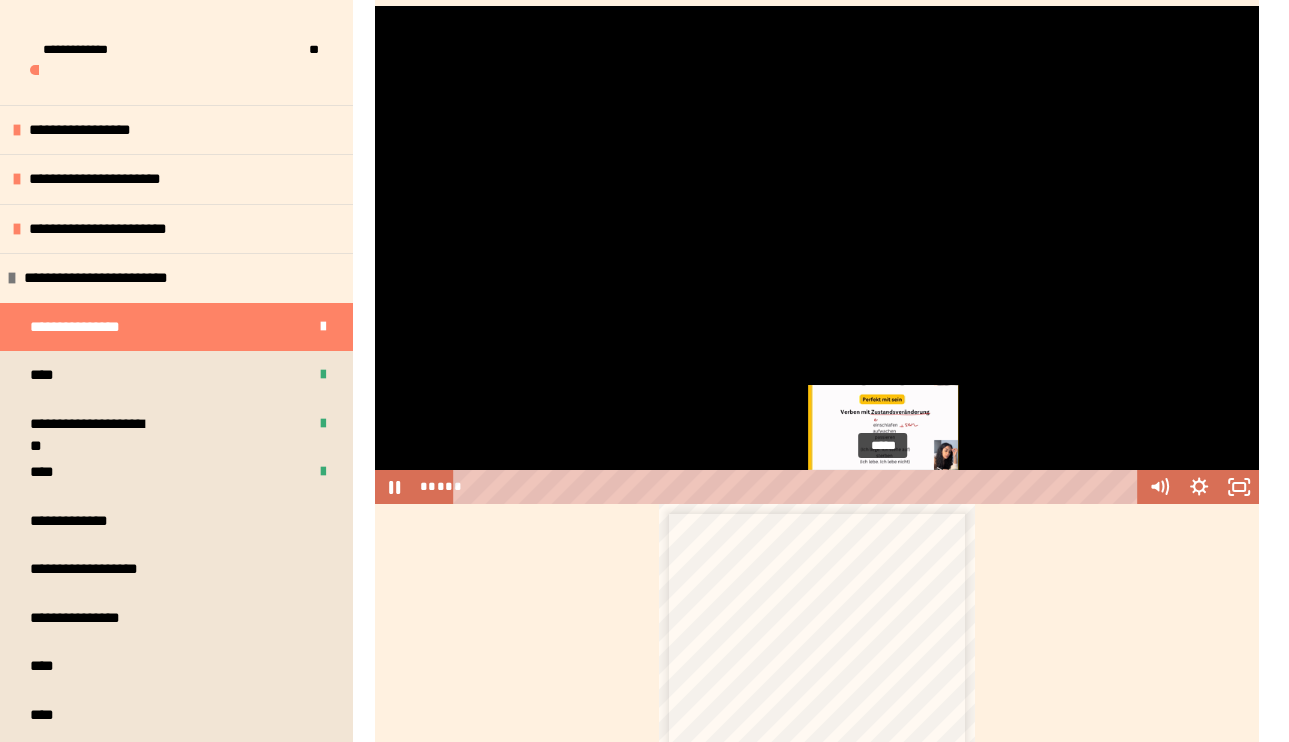 click on "*****" at bounding box center (798, 487) 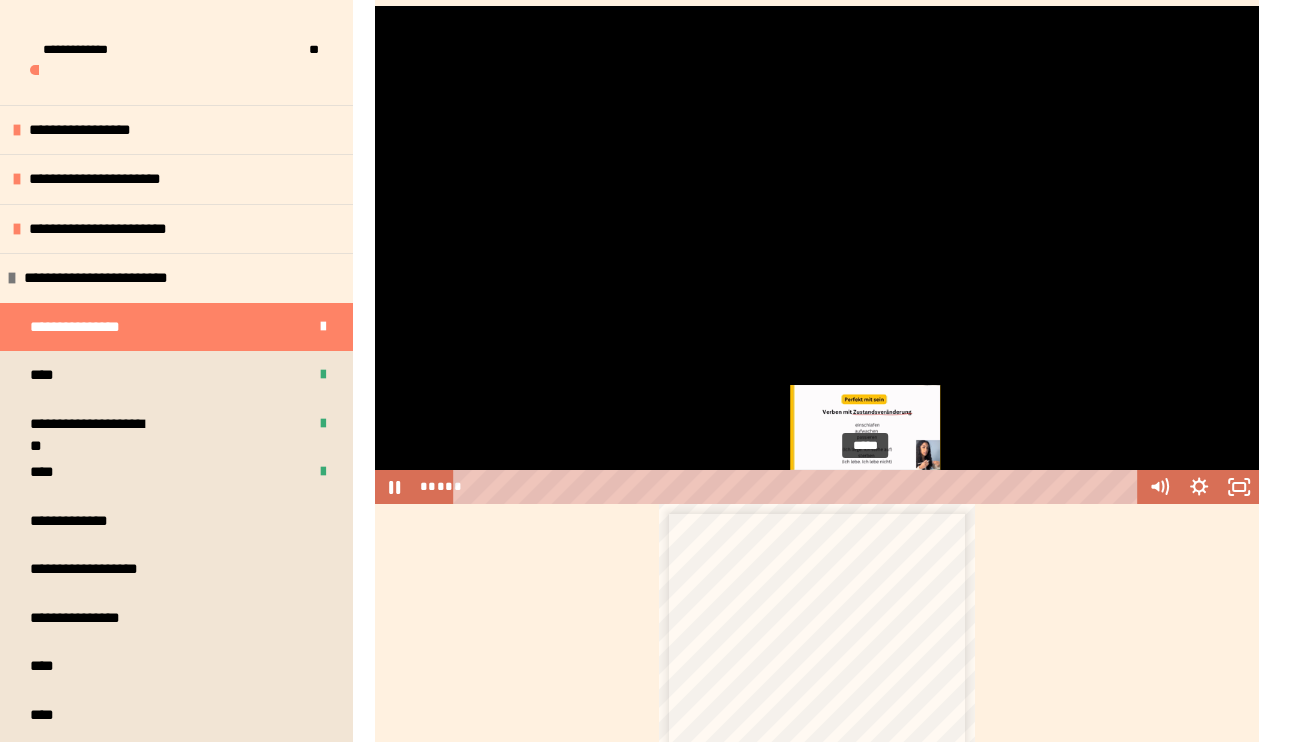 click on "*****" at bounding box center [798, 487] 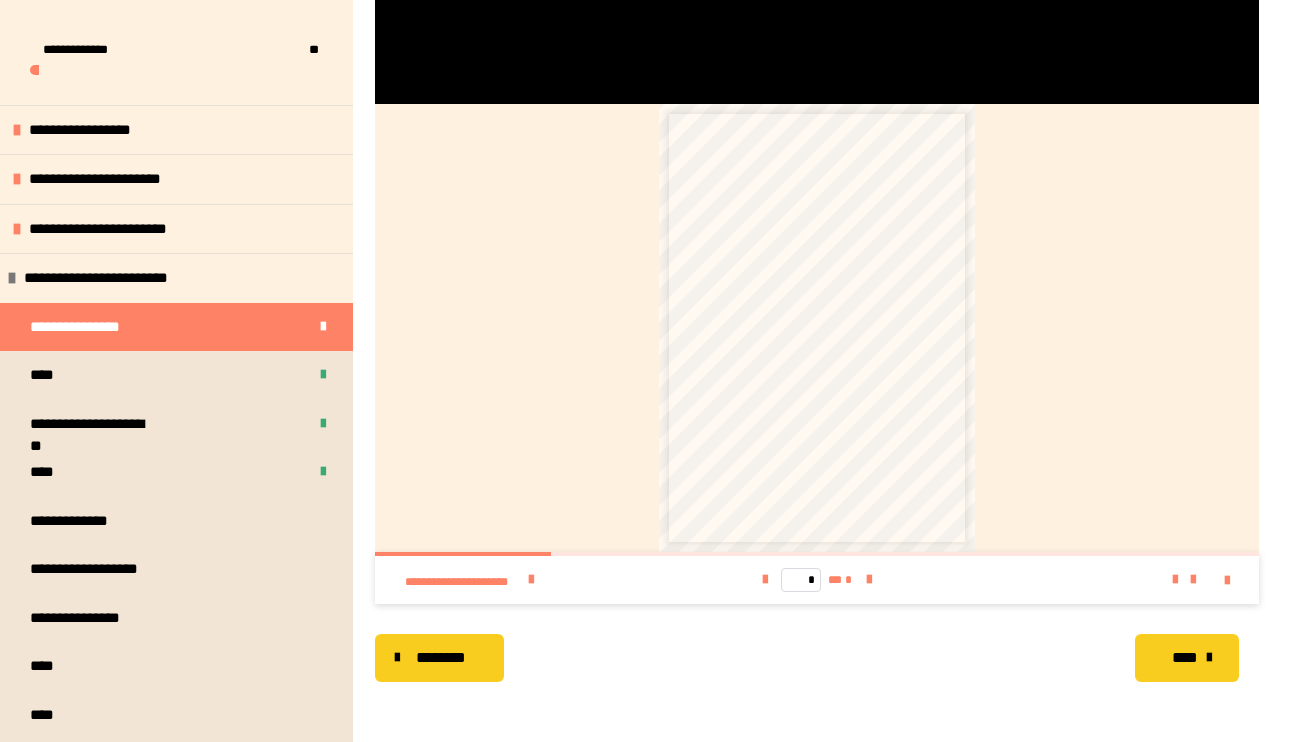 scroll, scrollTop: 463, scrollLeft: 0, axis: vertical 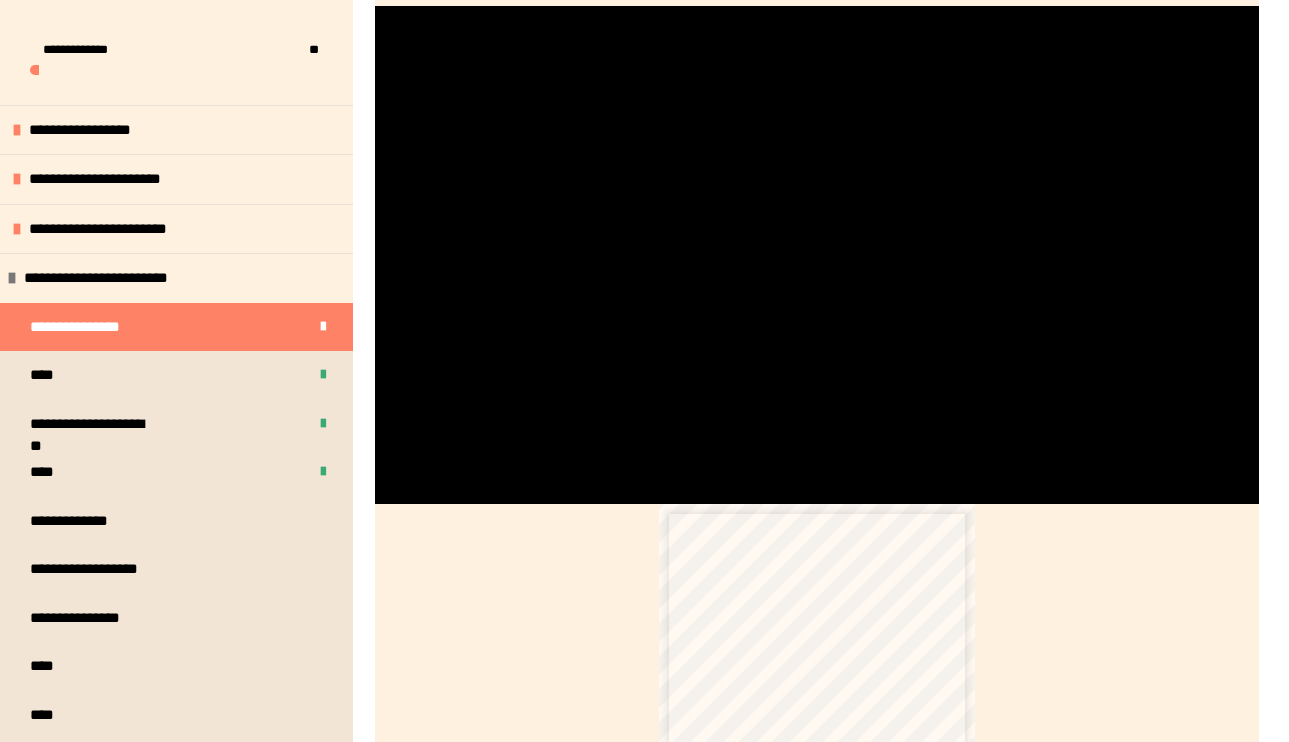 click at bounding box center (817, 254) 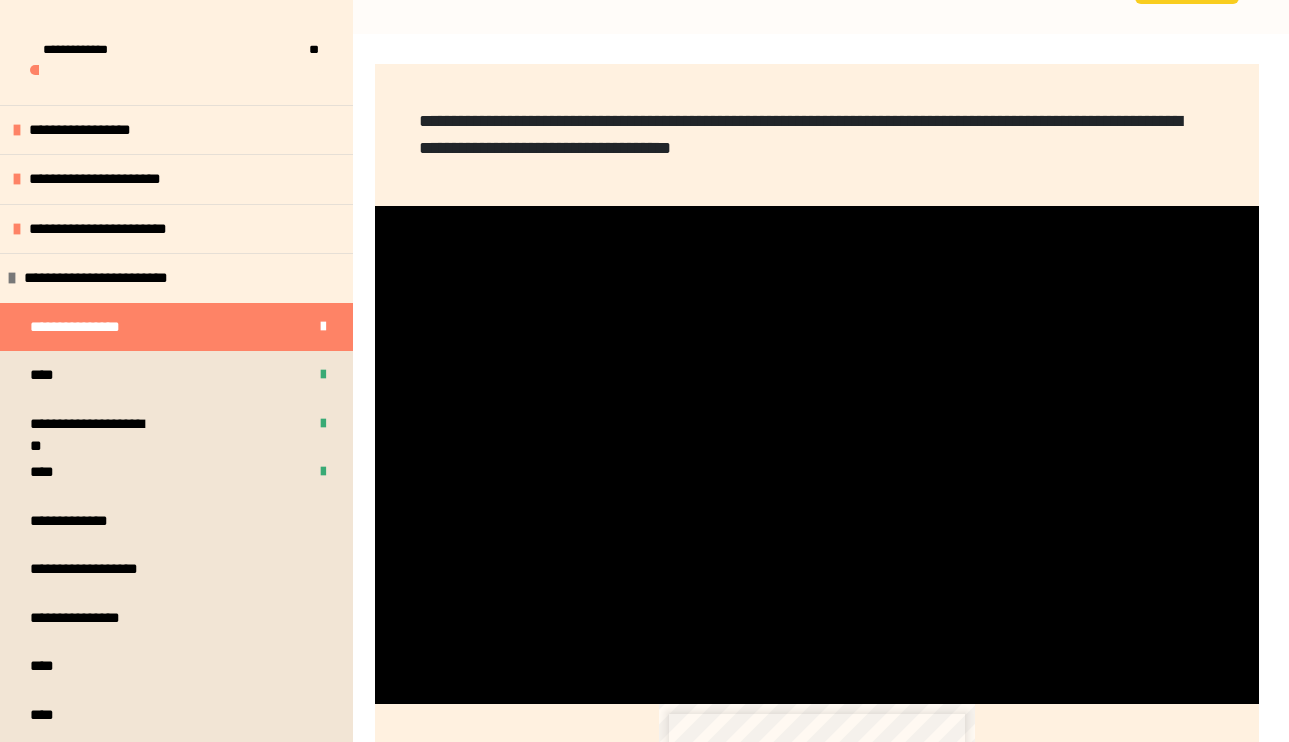 scroll, scrollTop: 363, scrollLeft: 0, axis: vertical 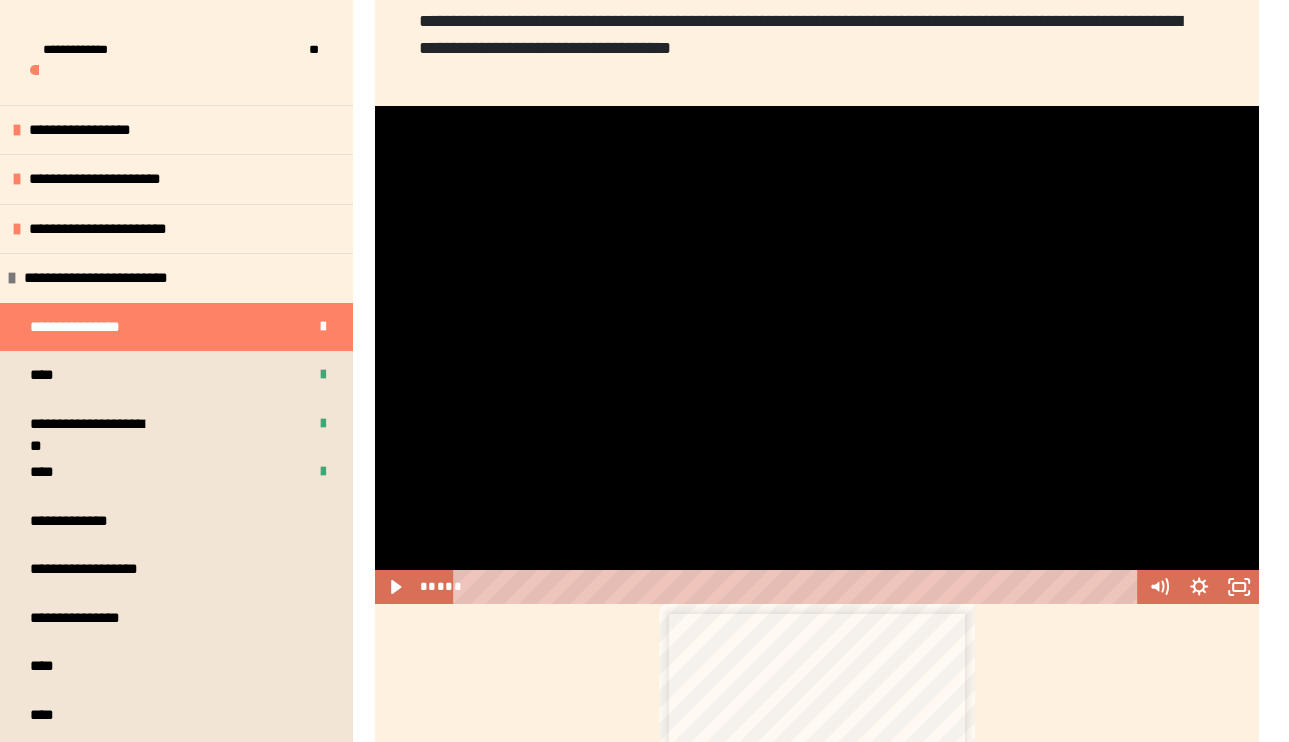 click at bounding box center [817, 354] 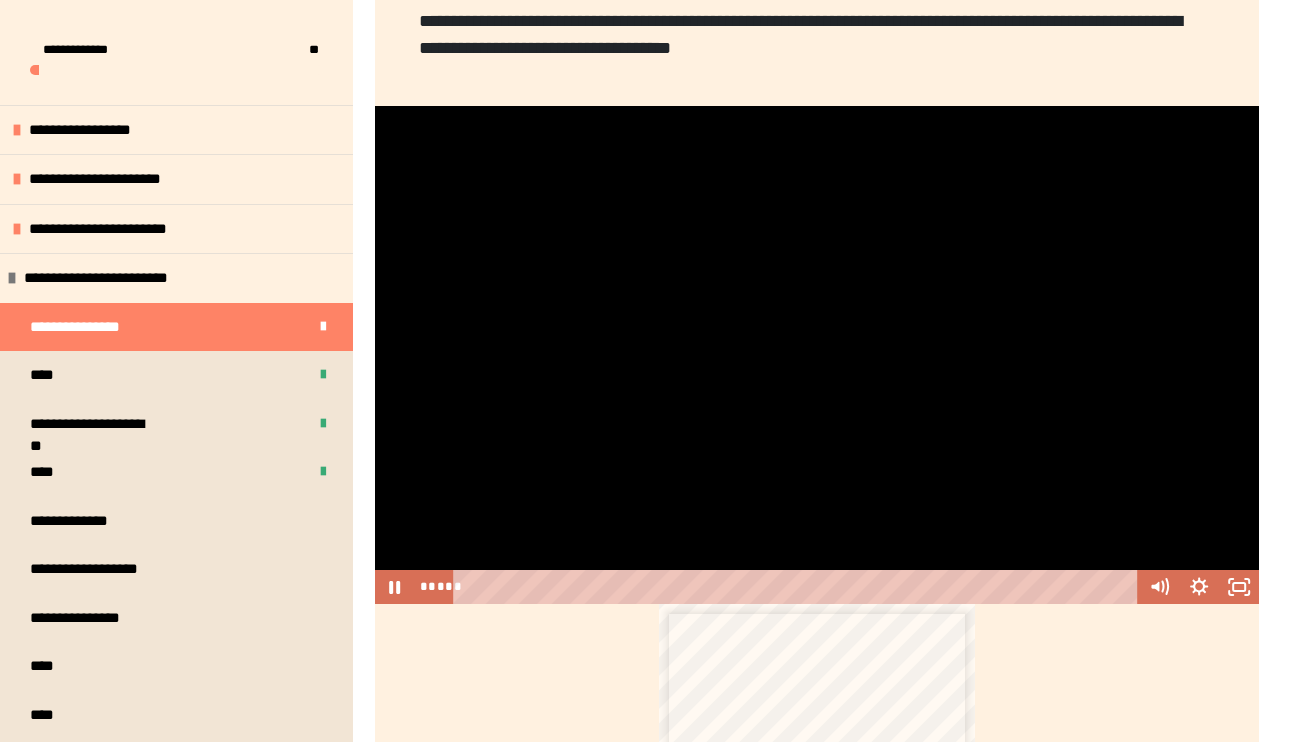 click at bounding box center (817, 354) 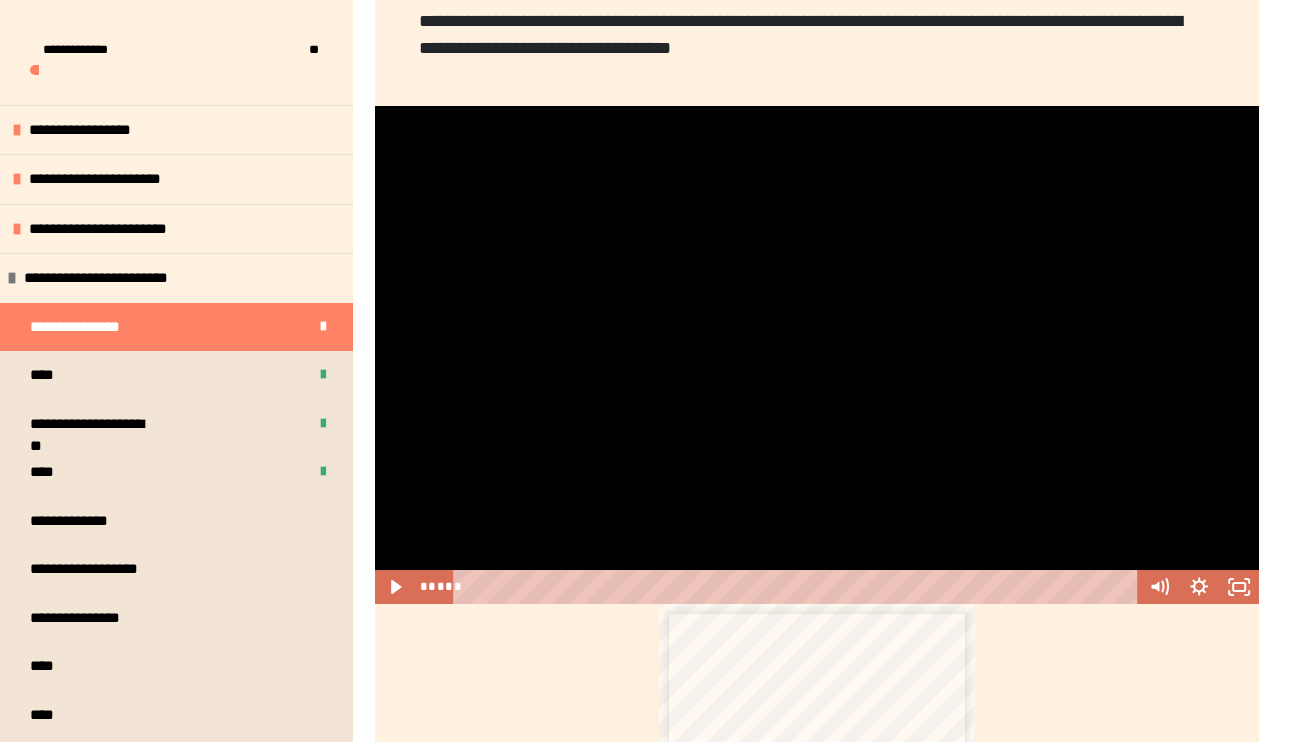 click at bounding box center [817, 354] 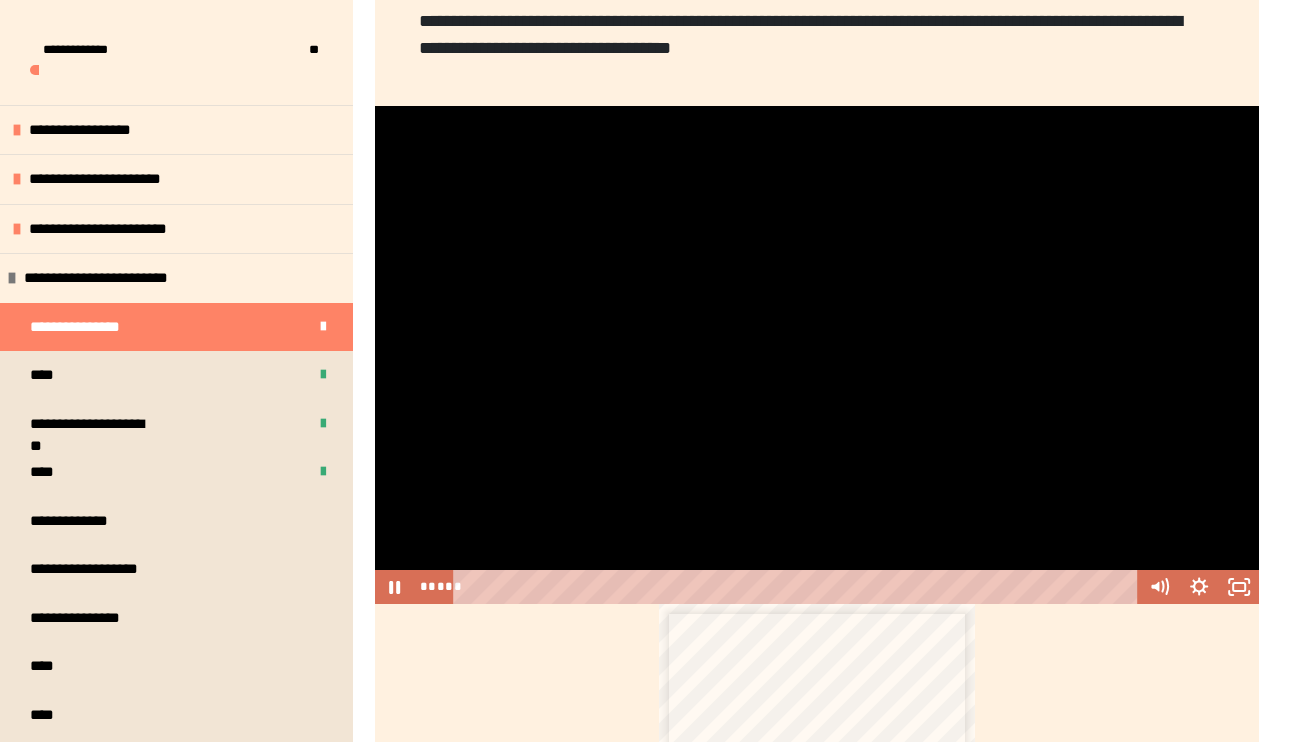 click at bounding box center (817, 354) 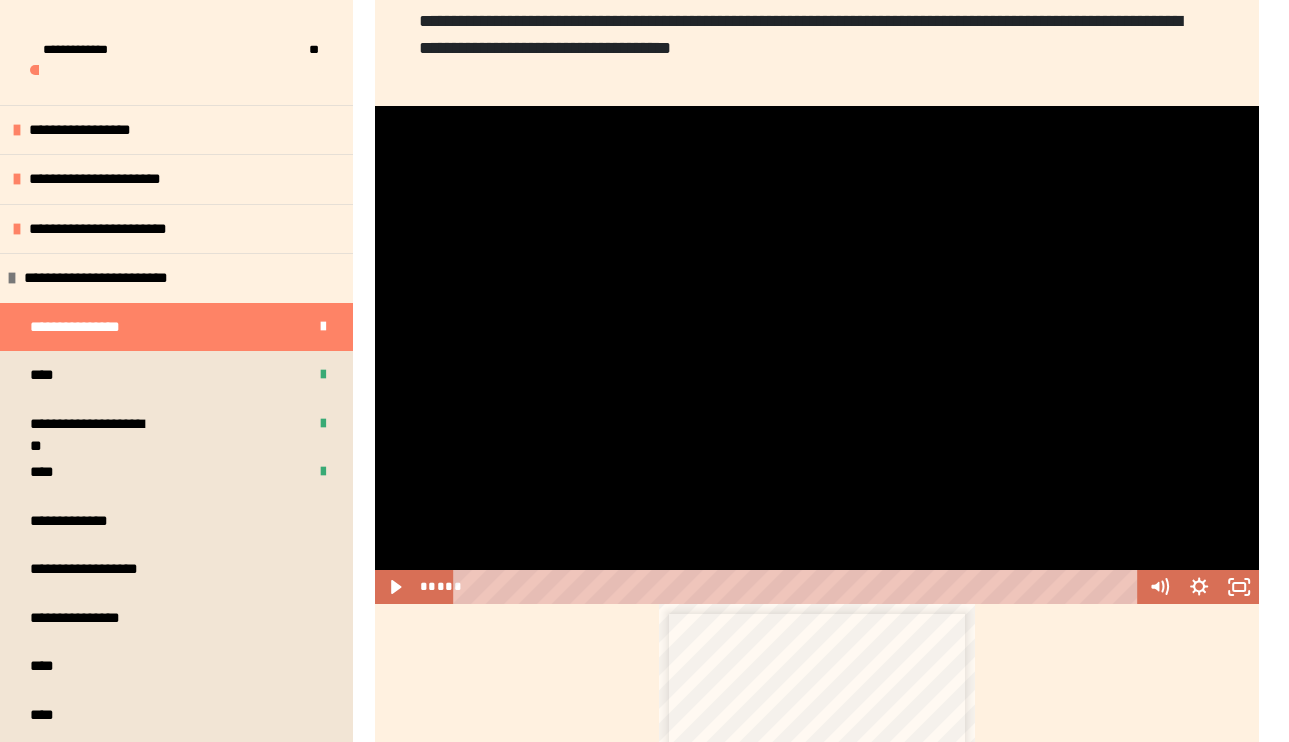 click at bounding box center (817, 354) 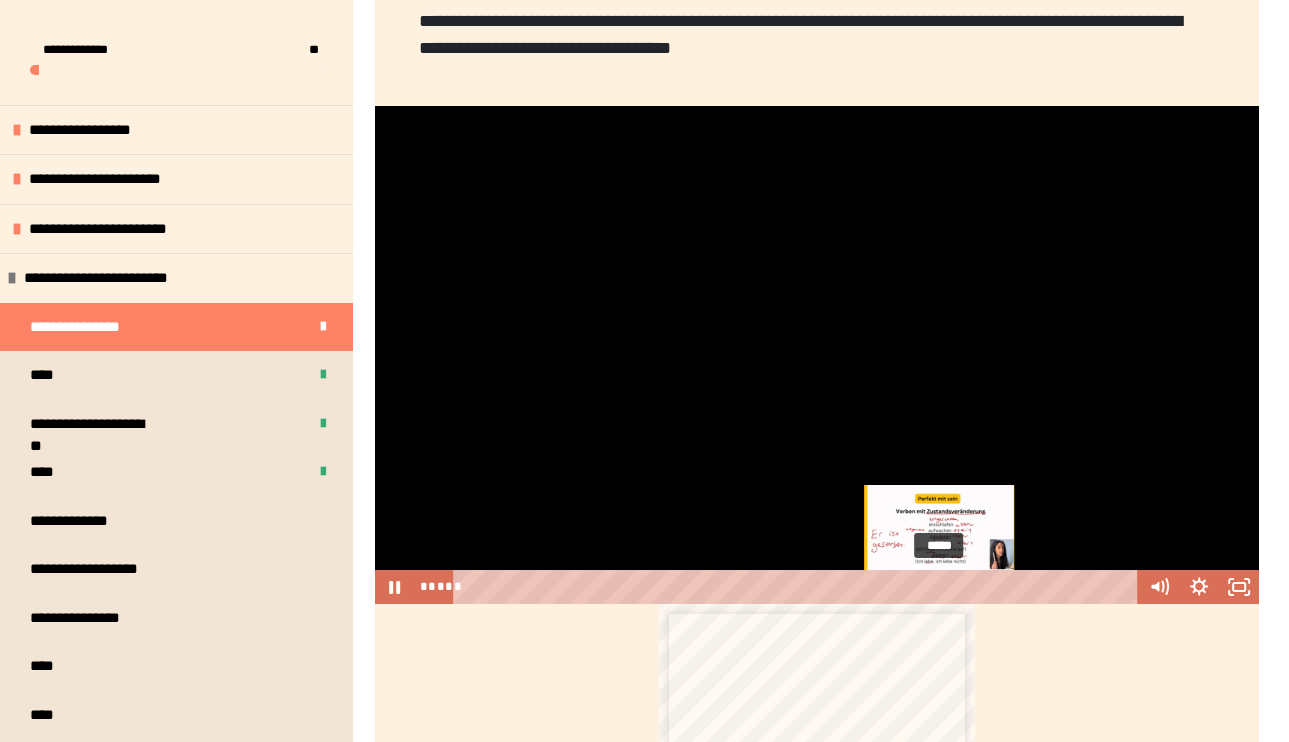 click on "*****" at bounding box center [798, 587] 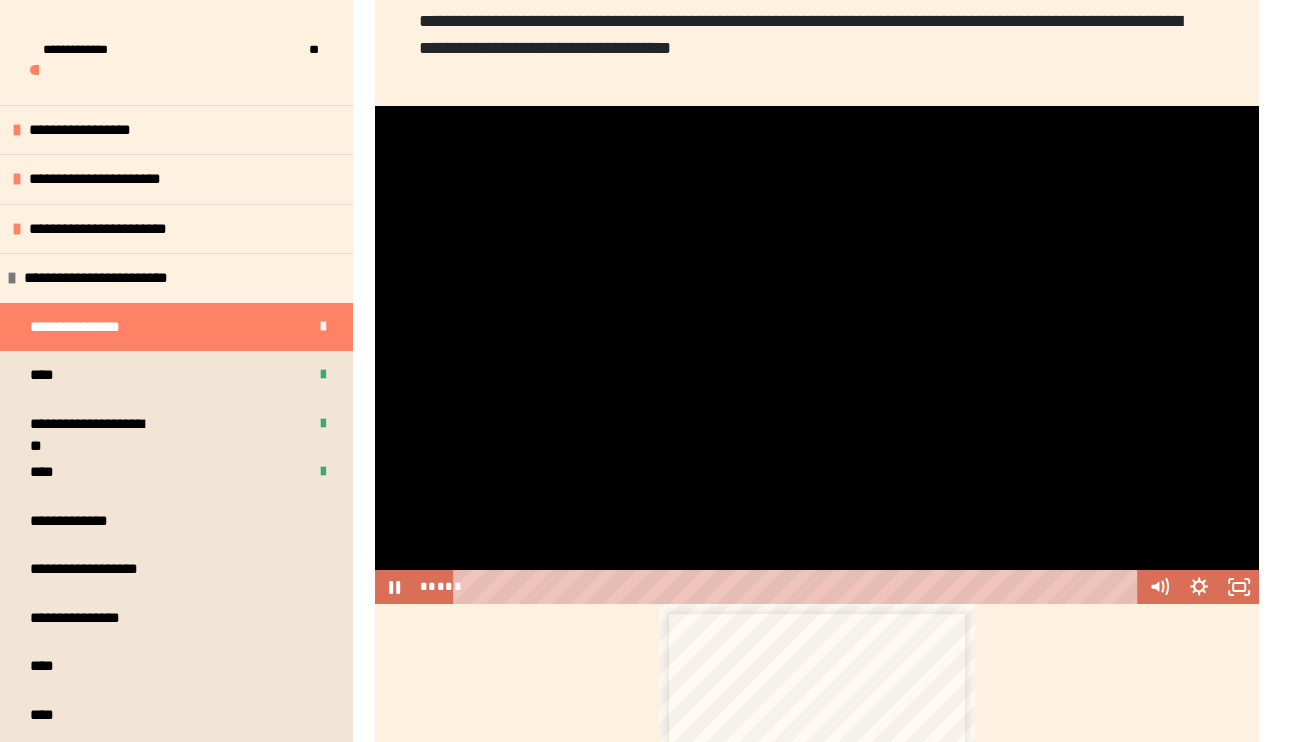 click at bounding box center (817, 354) 